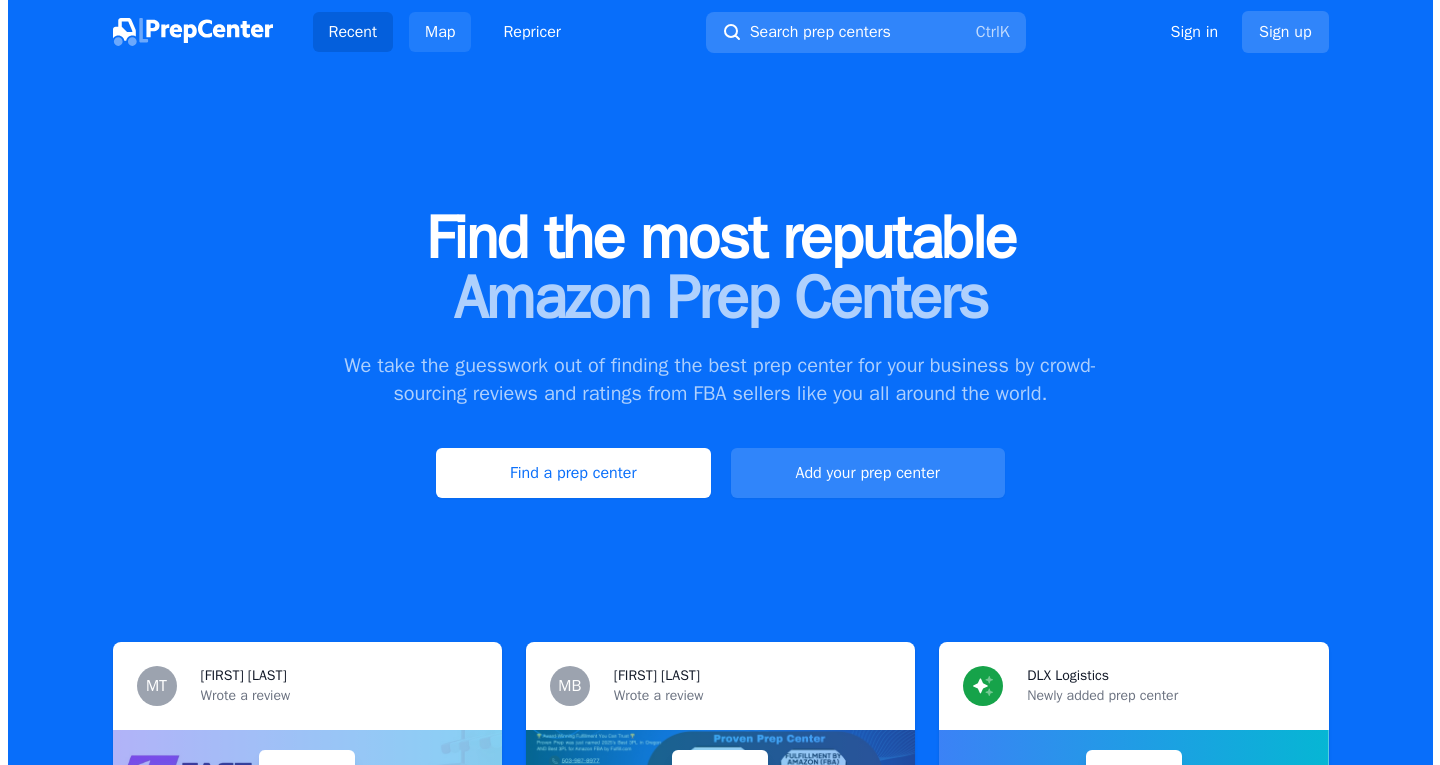 scroll, scrollTop: 0, scrollLeft: 0, axis: both 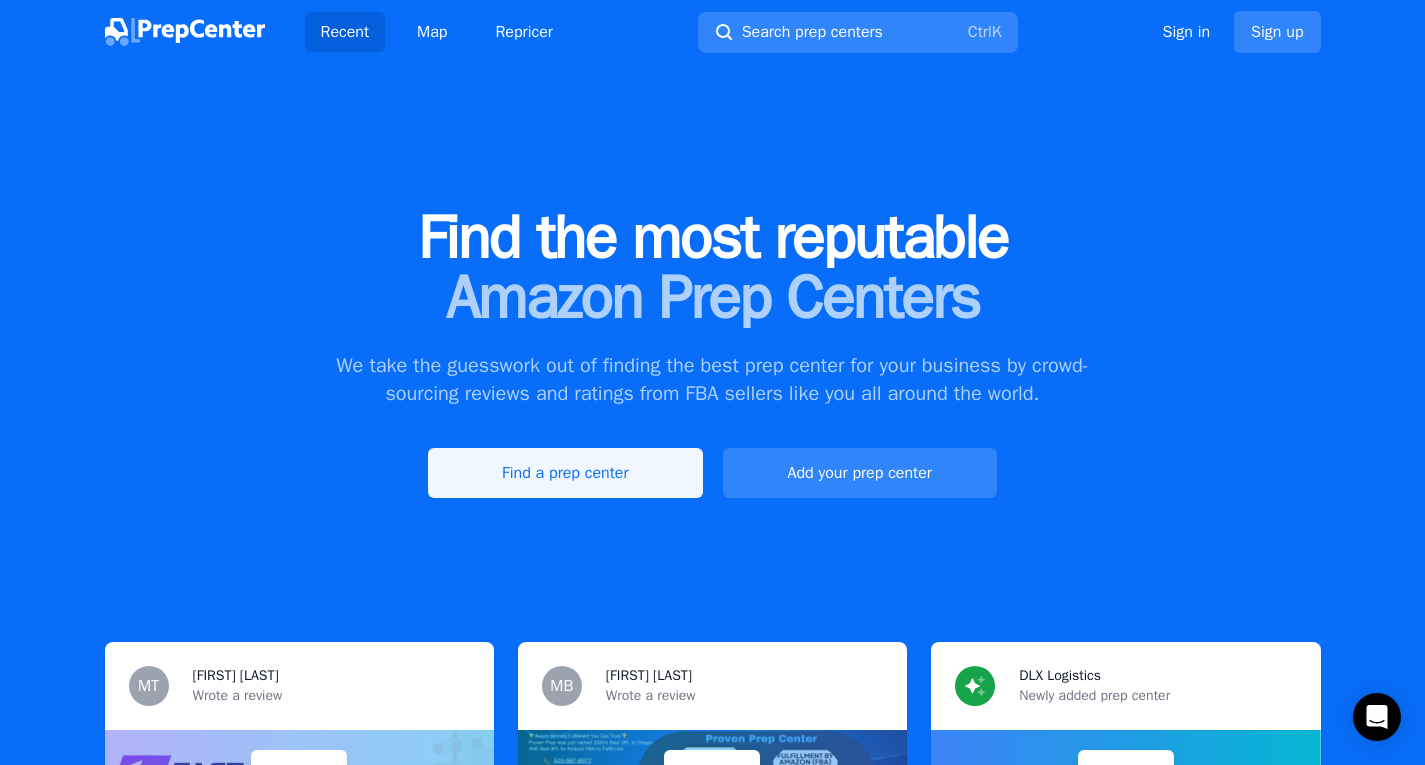 click on "Find a prep center" at bounding box center (565, 473) 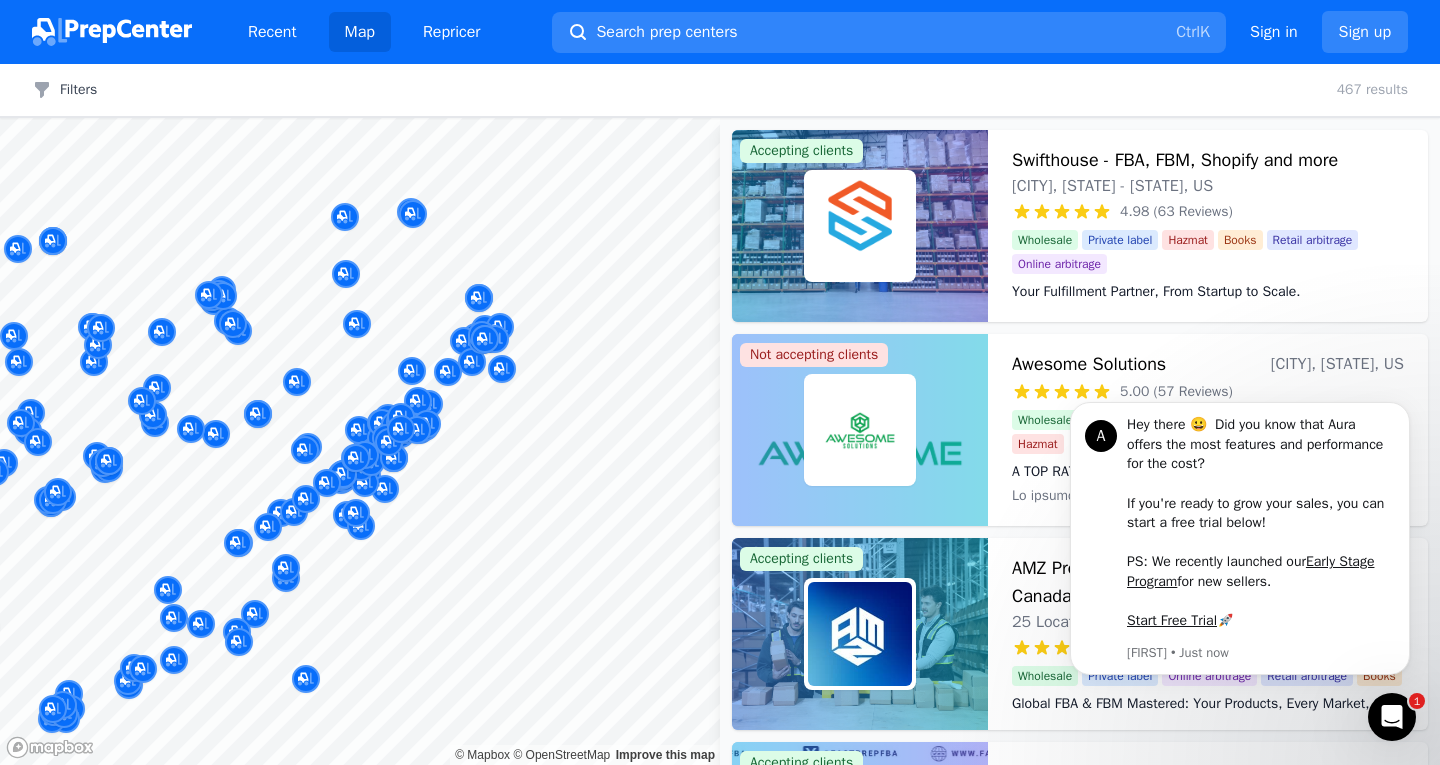 scroll, scrollTop: 0, scrollLeft: 0, axis: both 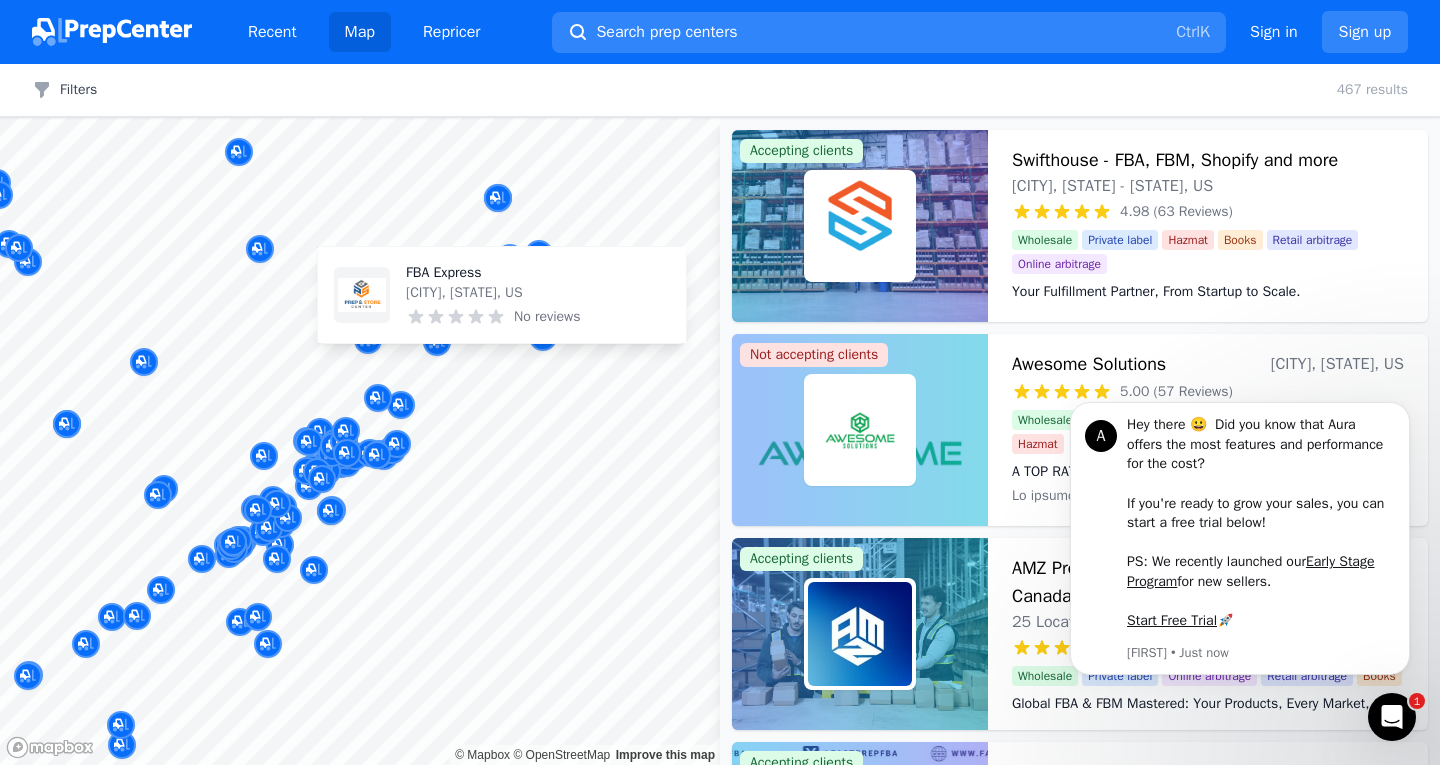 click on "FBA Express Hanover, MA, US No reviews" at bounding box center [502, 295] 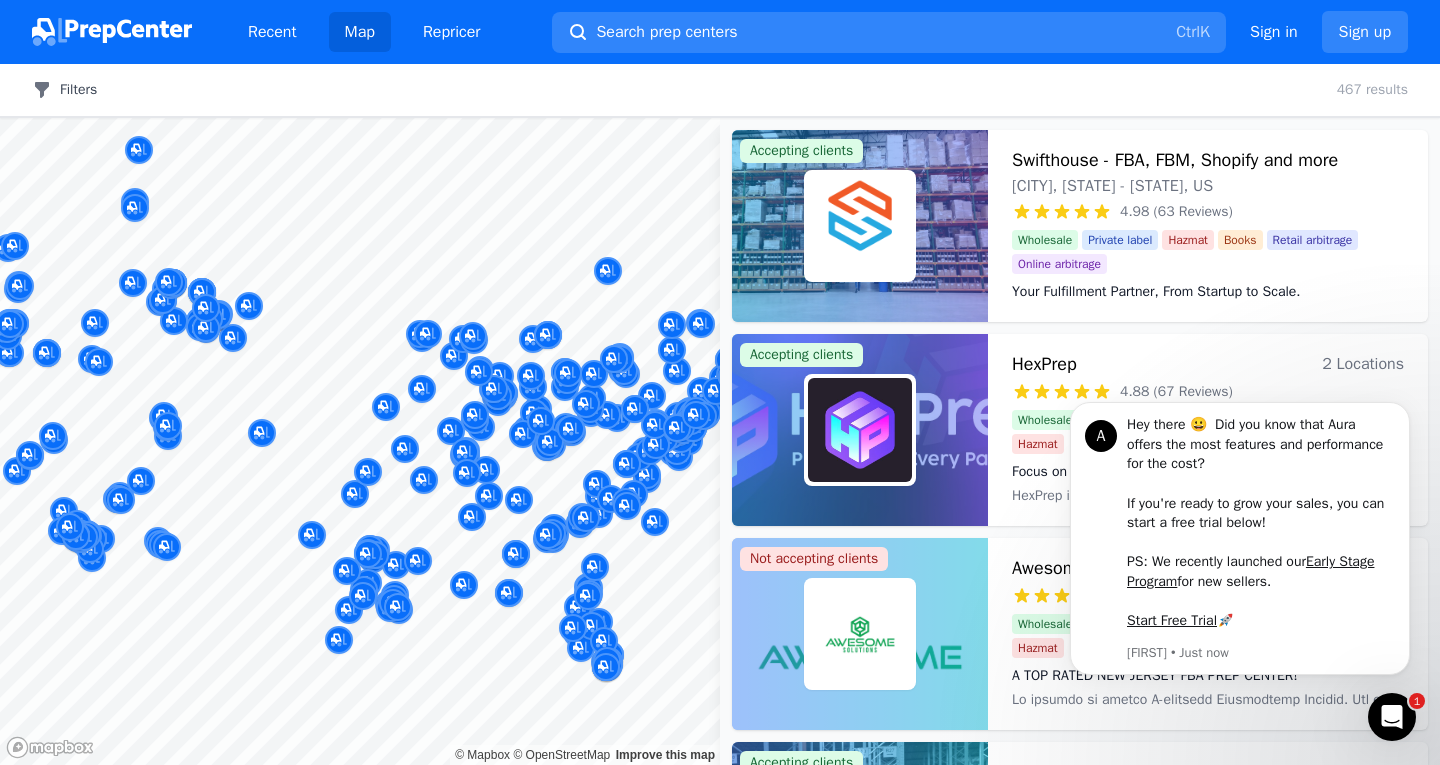click on "Filters" at bounding box center (64, 90) 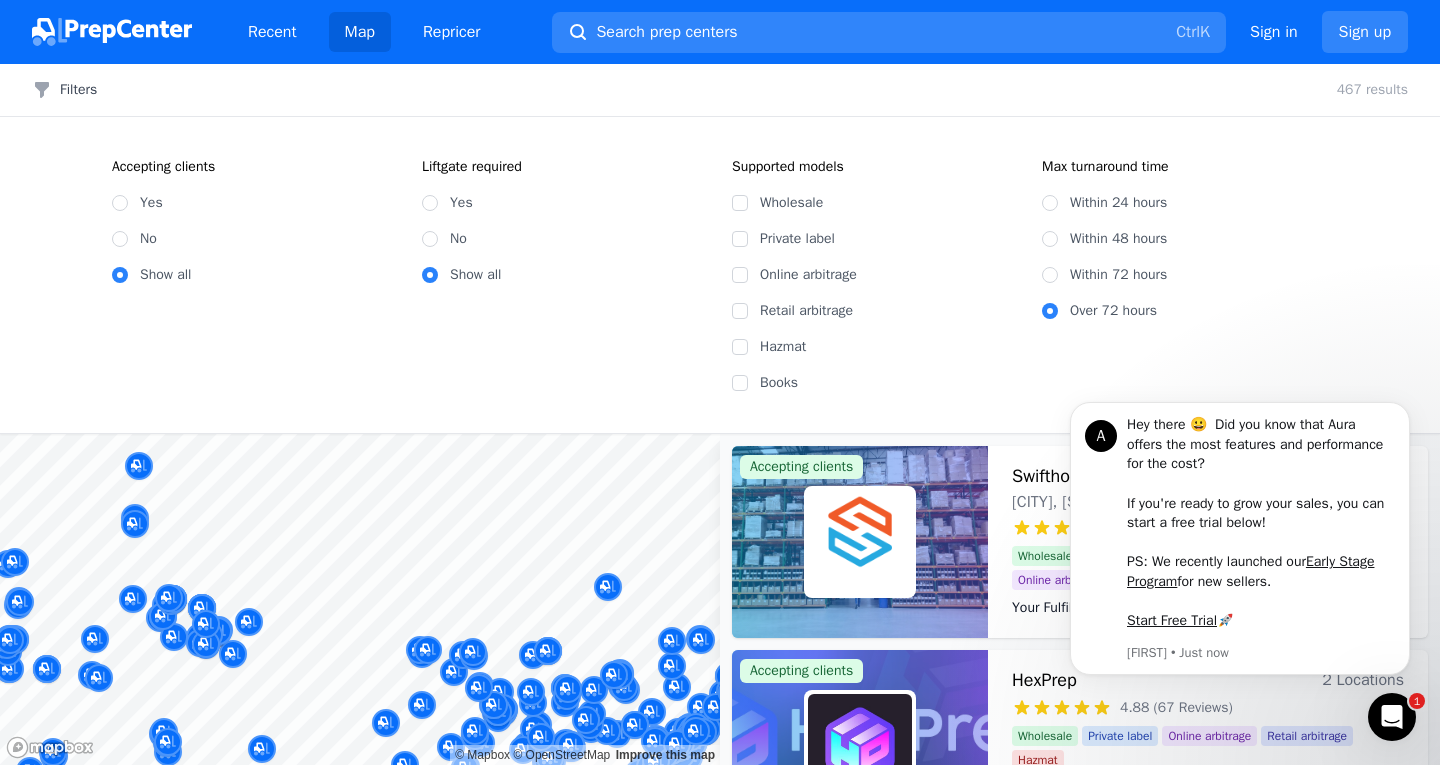 click on "Filters Filters Clear all 467 results Accepting clients Yes No Show all Liftgate required Yes No Show all Supported models Wholesale Private label Online arbitrage Retail arbitrage Hazmat Books Max turnaround time Within 24 hours Within 48 hours Within 72 hours Over 72 hours Map © Mapbox   © OpenStreetMap   Improve this map Accepting clients Swifthouse - FBA, FBM, Shopify and more KING OF PRUSSIA, PA - Pennsylvania, US 4.98 (63 Reviews) Your Fulfillment Partner, From Startup to Scale. Wholesale Private label Hazmat Books Retail arbitrage Online arbitrage Your Fulfillment Partner, From Startup to Scale. Accepting clients HexPrep 2 Locations 4.88 (67 Reviews) Focus on your business—we'll handle the prep.📦🚀 Wholesale Private label Online arbitrage Retail arbitrage Hazmat Focus on your business—we'll handle the prep.📦🚀 Not accepting clients Awesome Solutions Piscataway, New Jersey, US 5.00 (57 Reviews) A TOP RATED NEW JERSEY FBA PREP CENTER! Wholesale Private label Online arbitrage Books Hazmat" at bounding box center [720, 414] 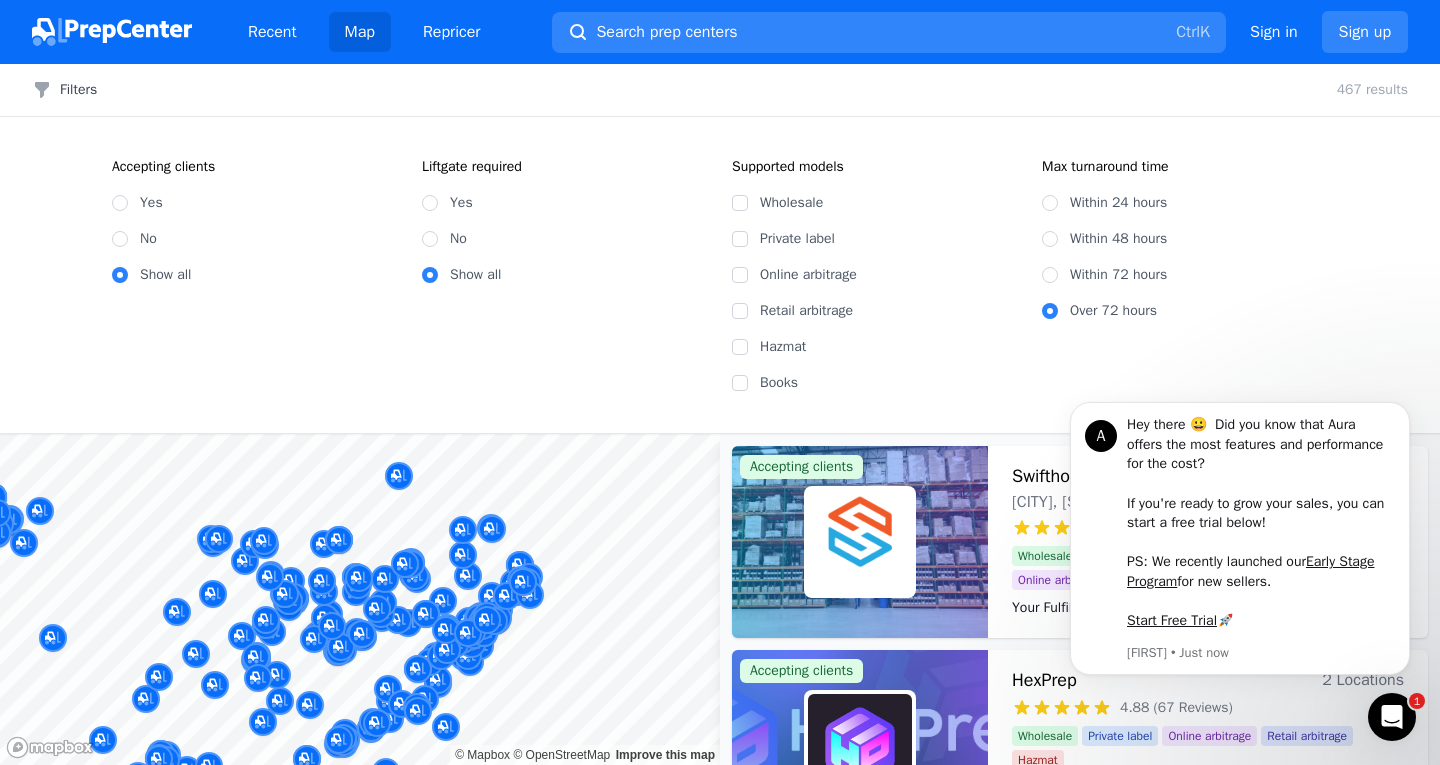 drag, startPoint x: 1390, startPoint y: 731, endPoint x: 1405, endPoint y: 706, distance: 29.15476 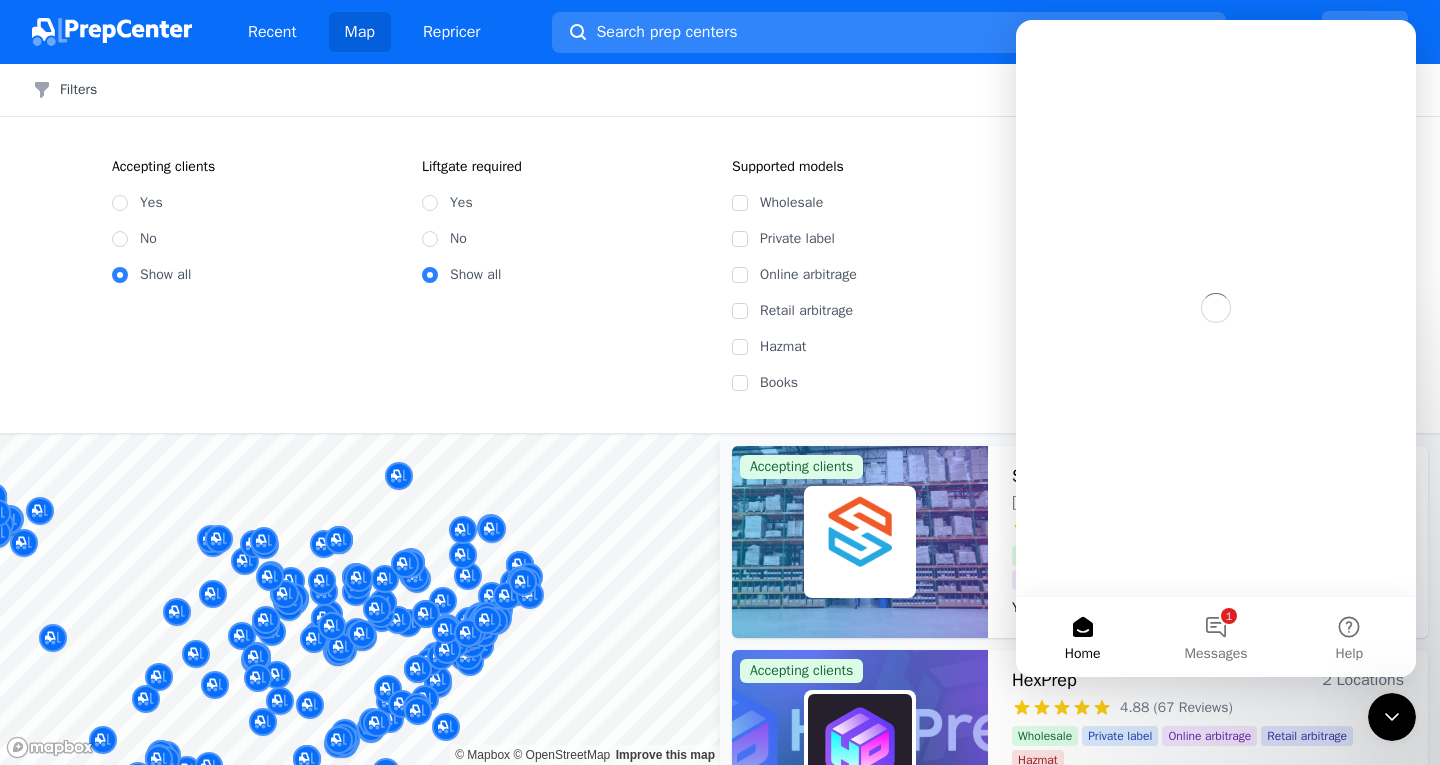 scroll, scrollTop: 0, scrollLeft: 0, axis: both 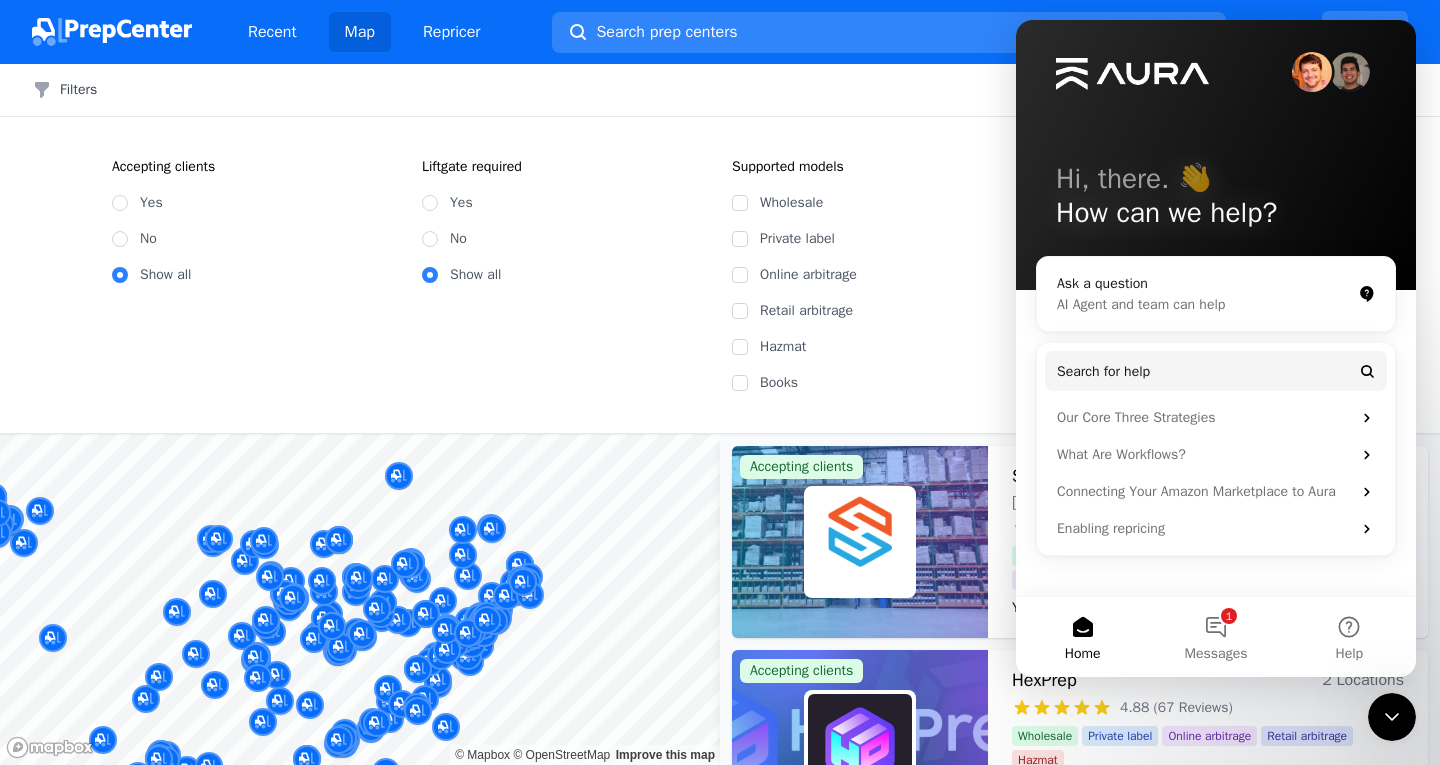 click 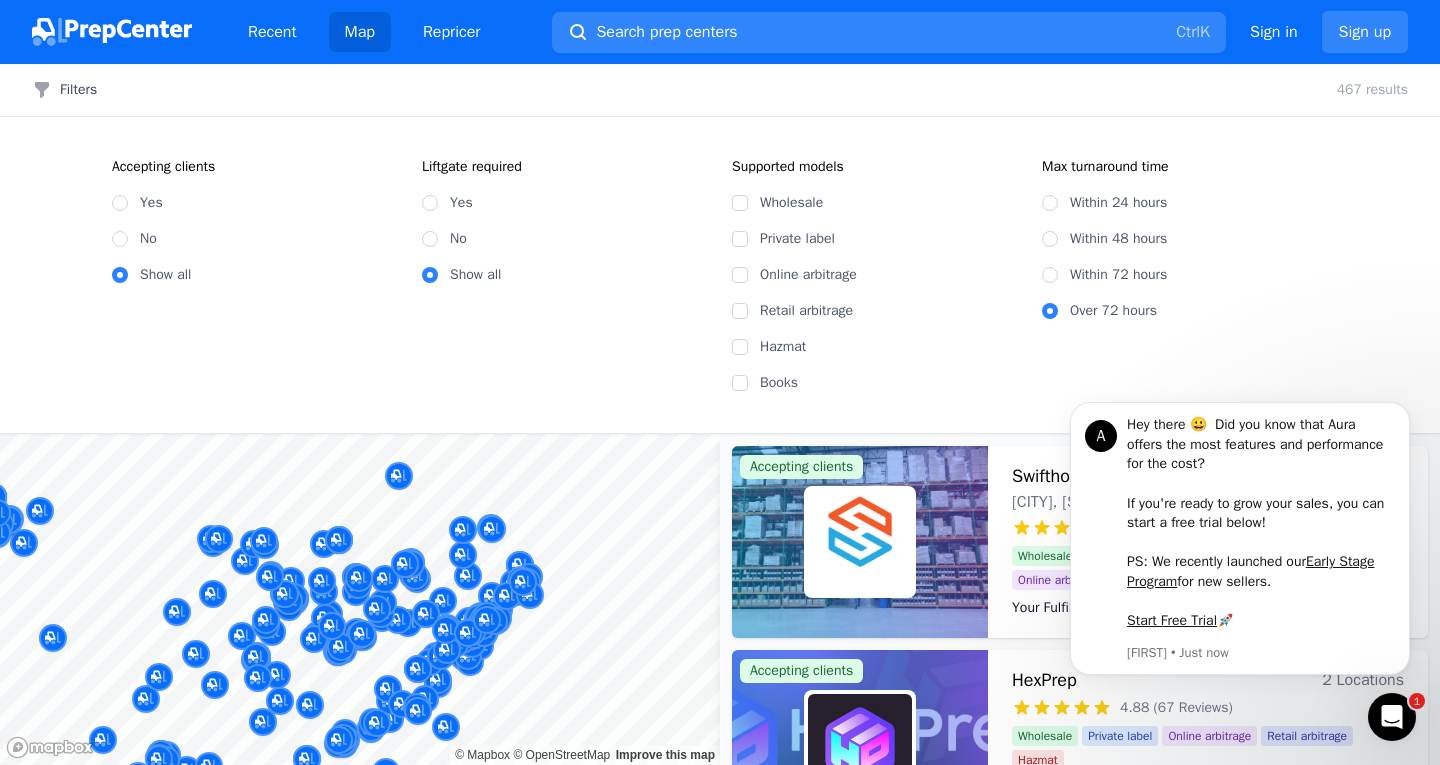 scroll, scrollTop: 0, scrollLeft: 0, axis: both 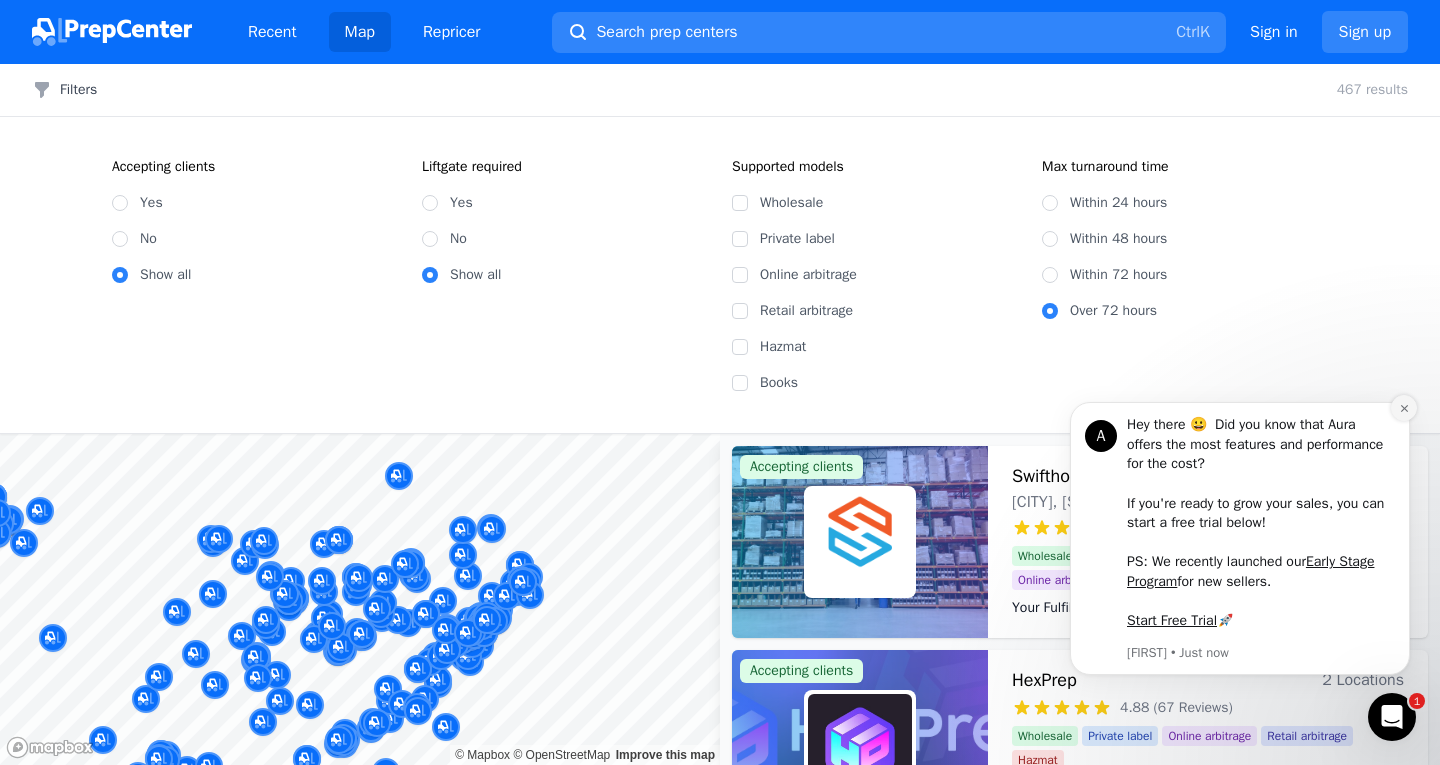 click 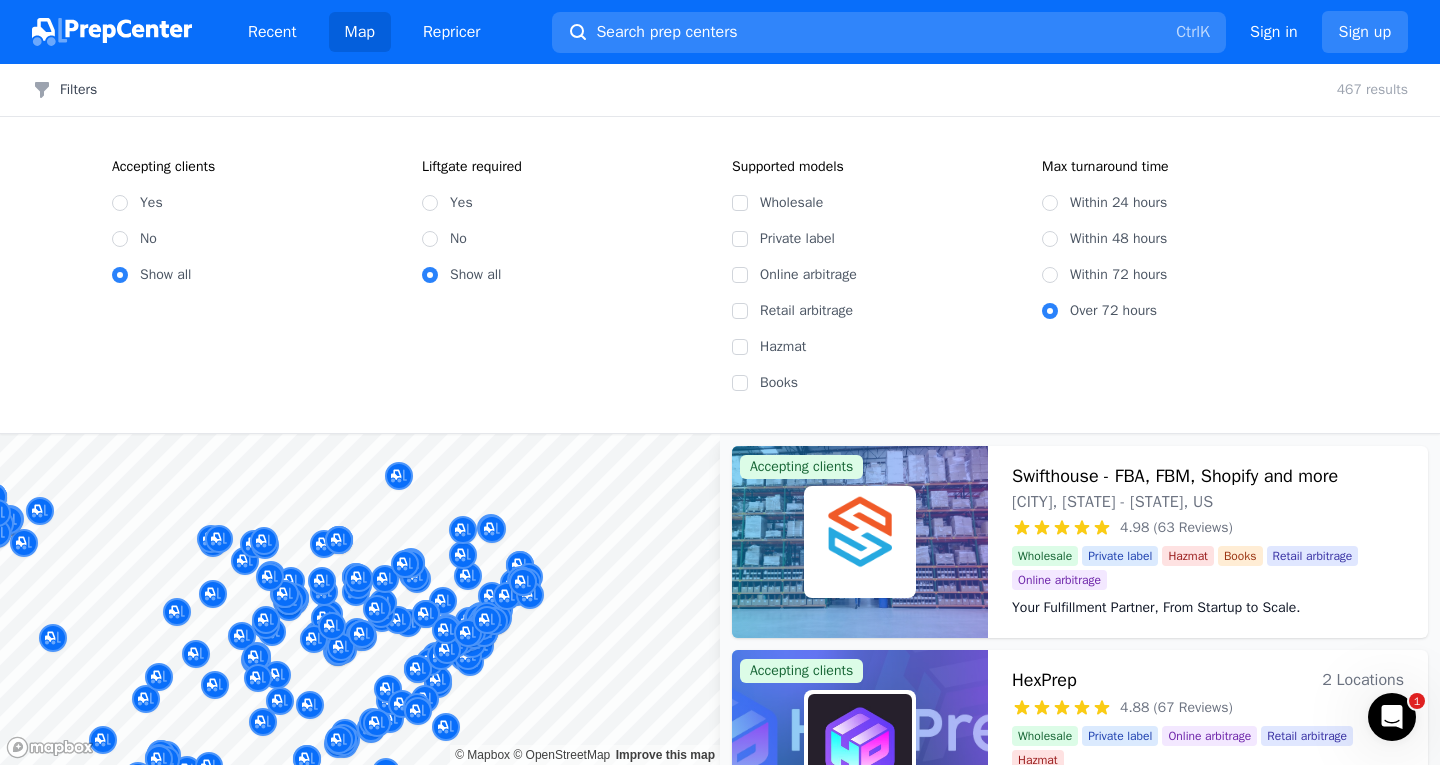 click at bounding box center [530, 573] 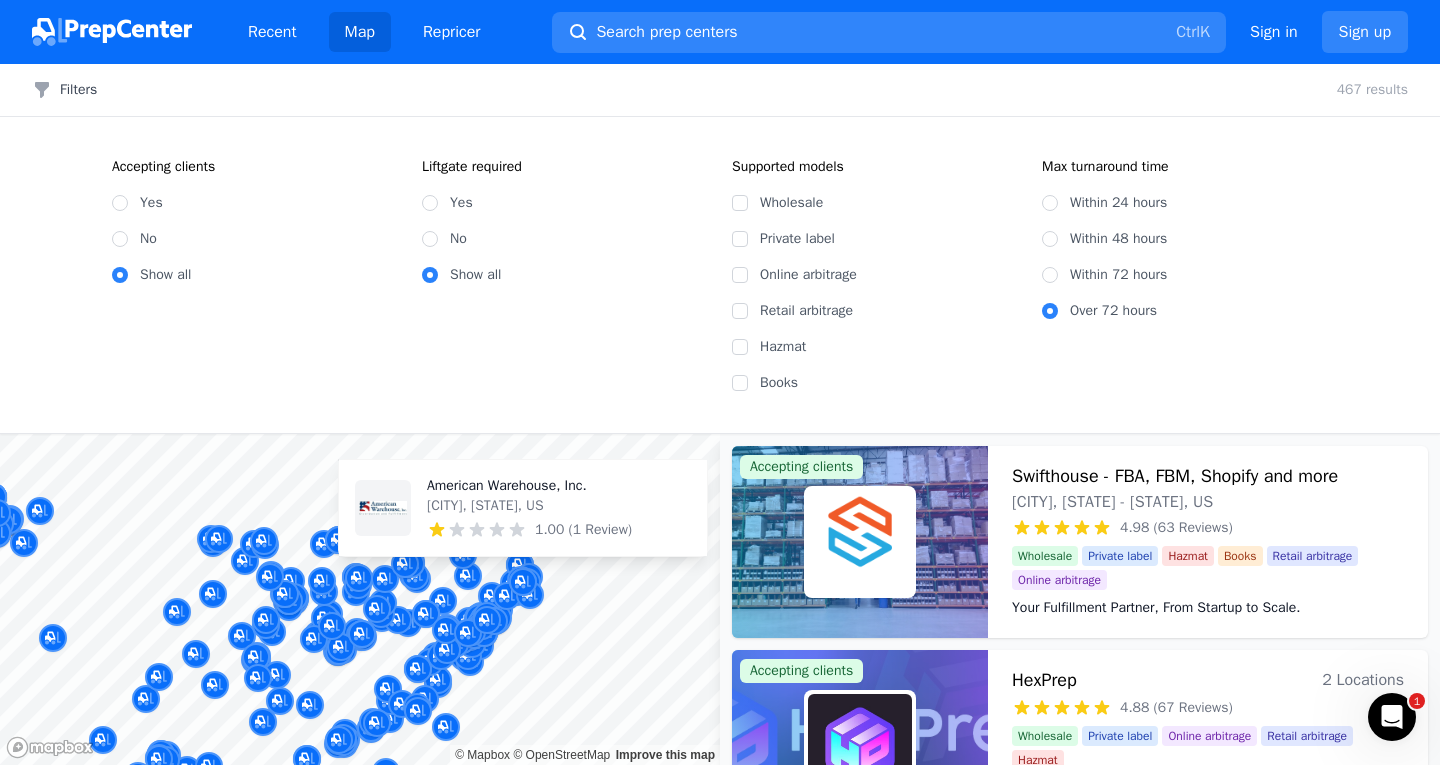 click on "American Warehouse, Inc. Hudson, NH, US 1.00 (1 Review)" at bounding box center [523, 508] 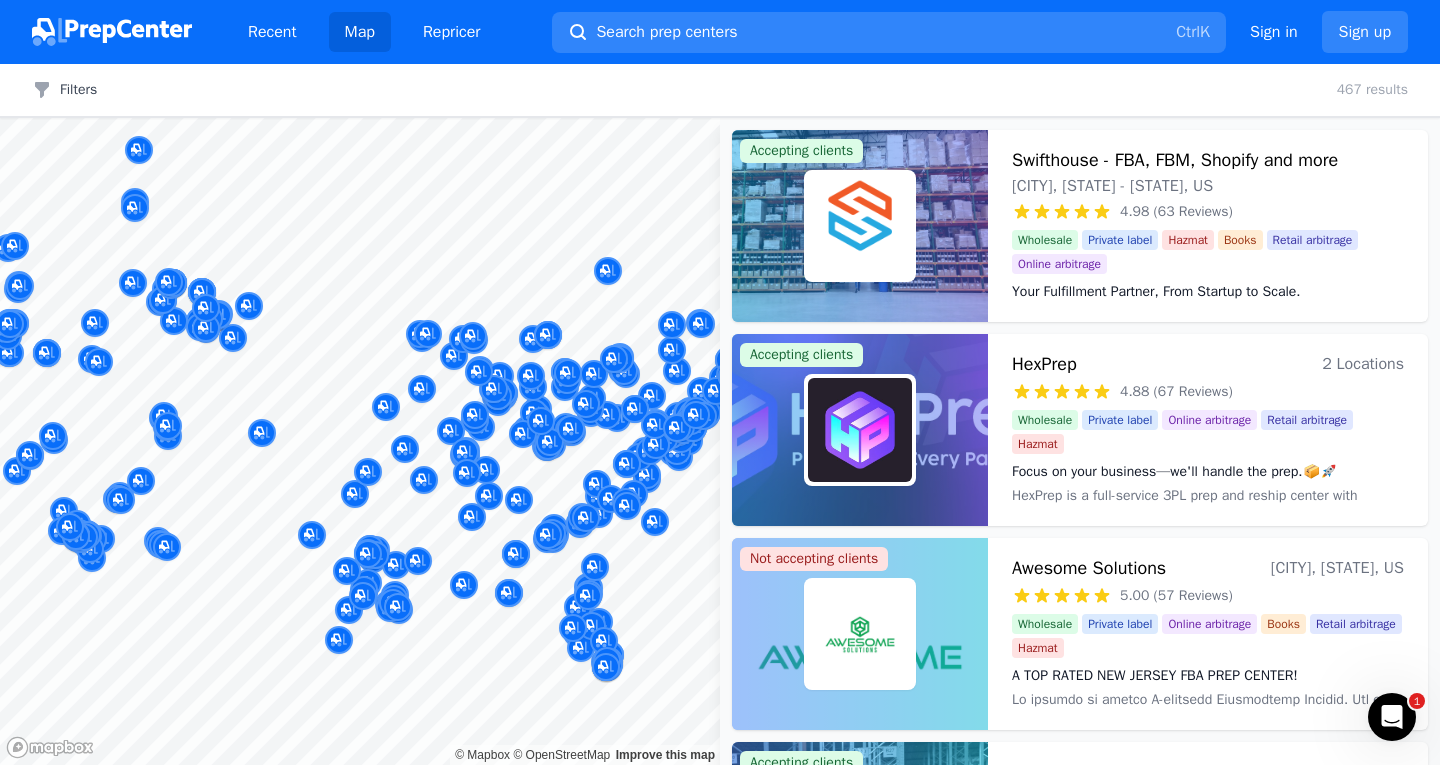 drag, startPoint x: 567, startPoint y: 472, endPoint x: 412, endPoint y: 603, distance: 202.94334 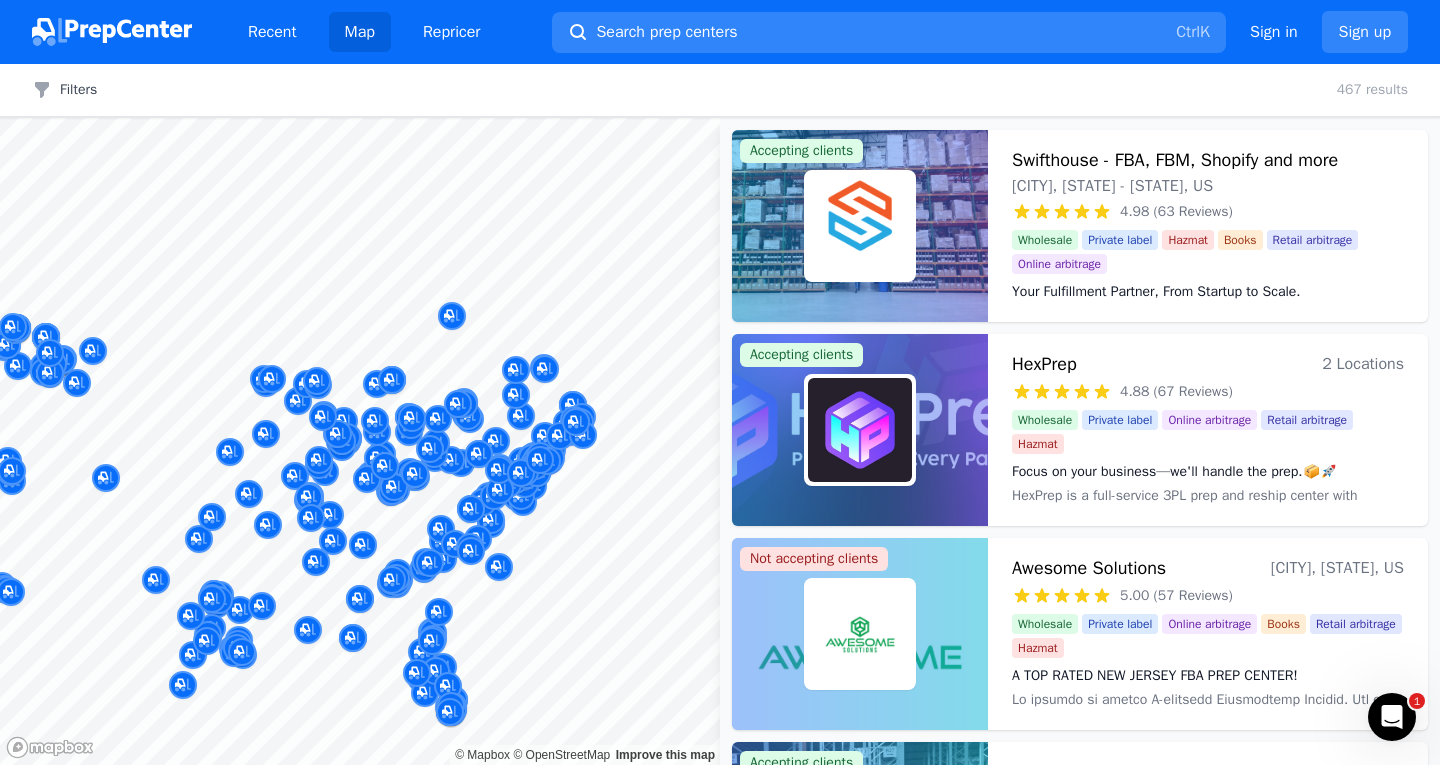 click at bounding box center (655, 403) 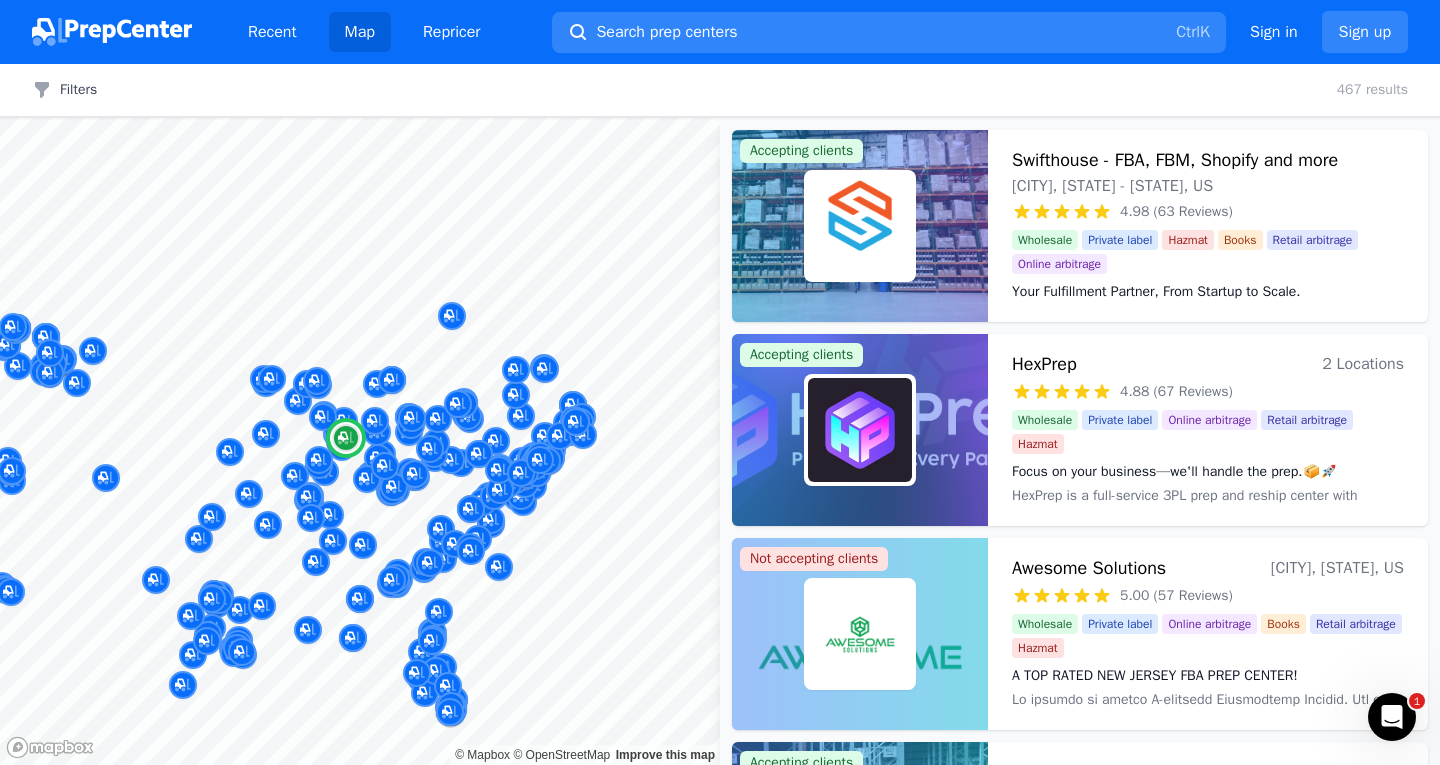 click on "Focus on your business—we'll handle the prep.📦🚀" at bounding box center [1208, 472] 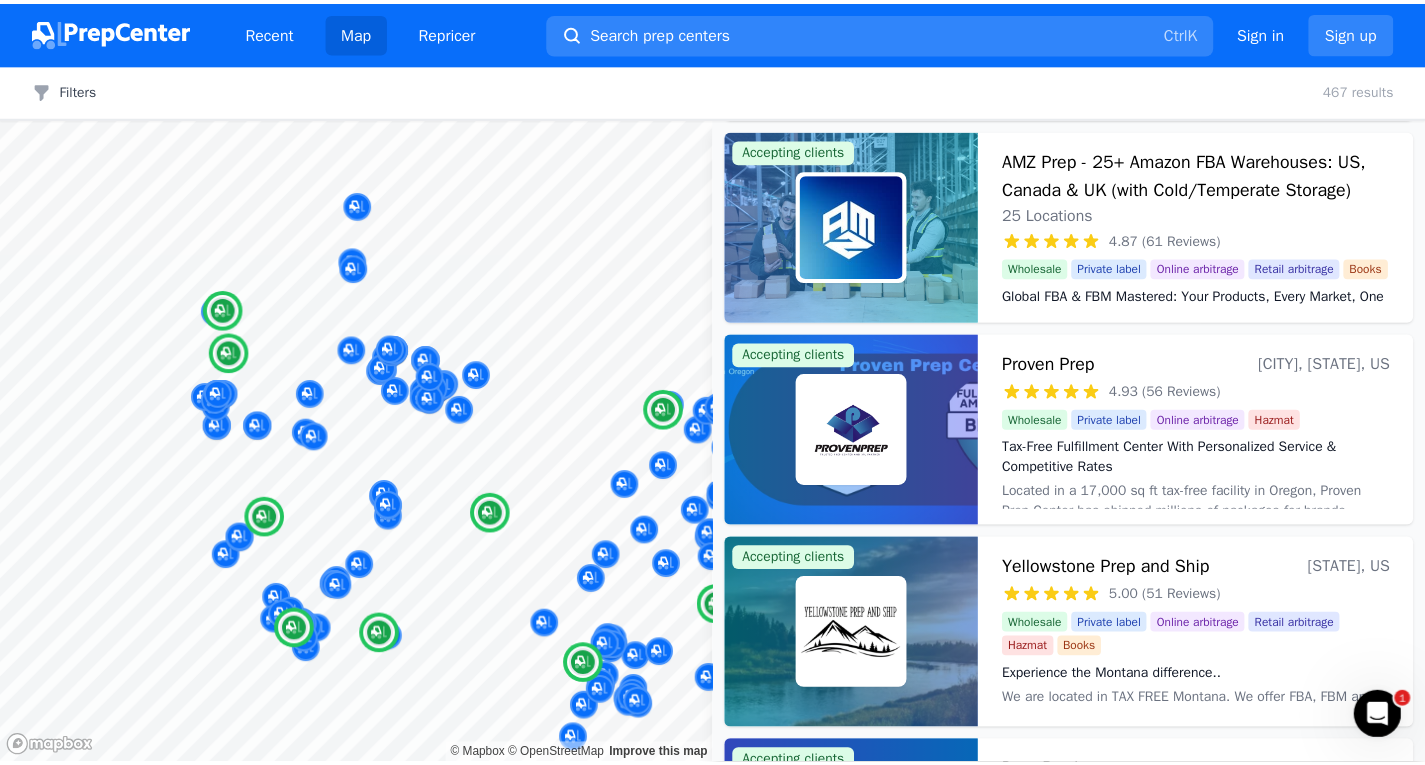 scroll, scrollTop: 0, scrollLeft: 0, axis: both 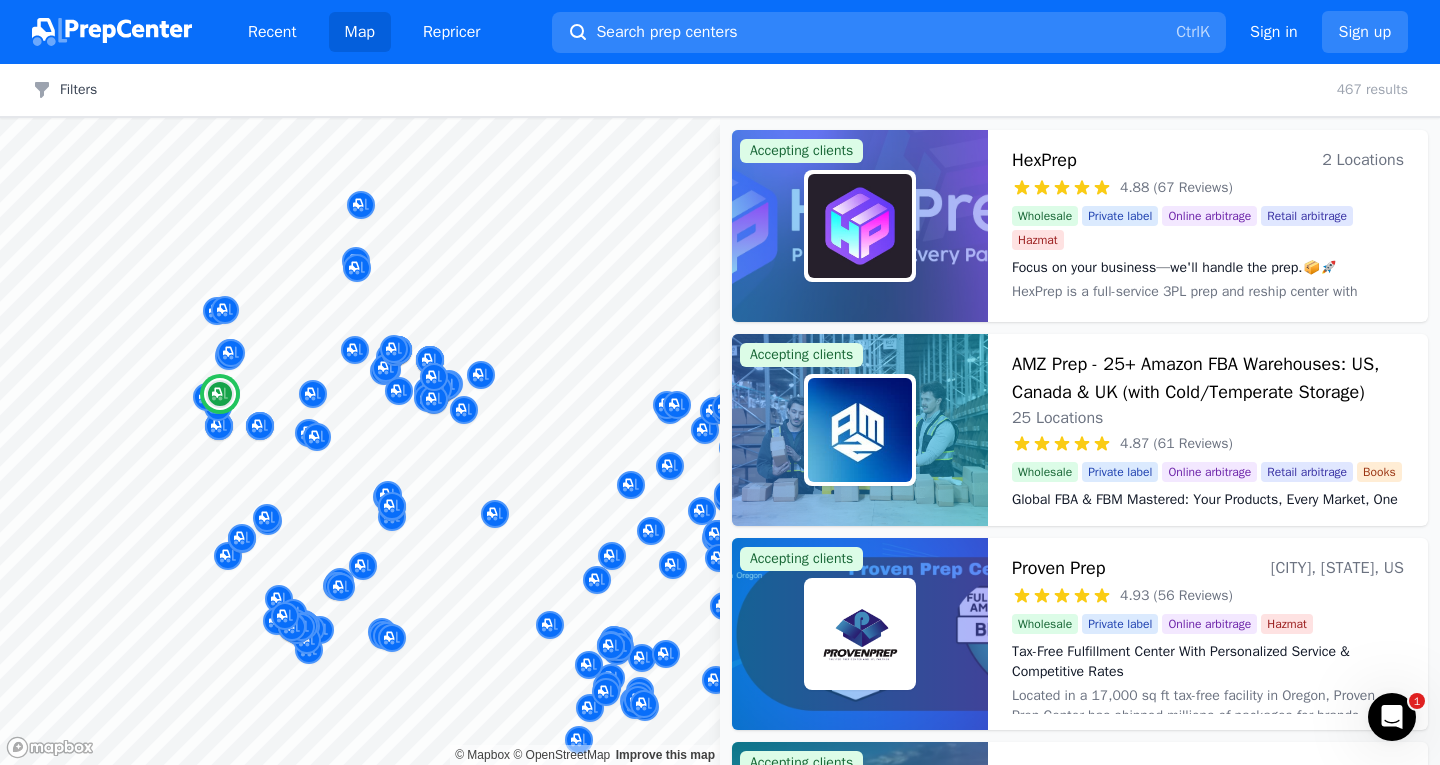 click on "Wholesale Private label Online arbitrage Retail arbitrage Hazmat" at bounding box center (1208, 228) 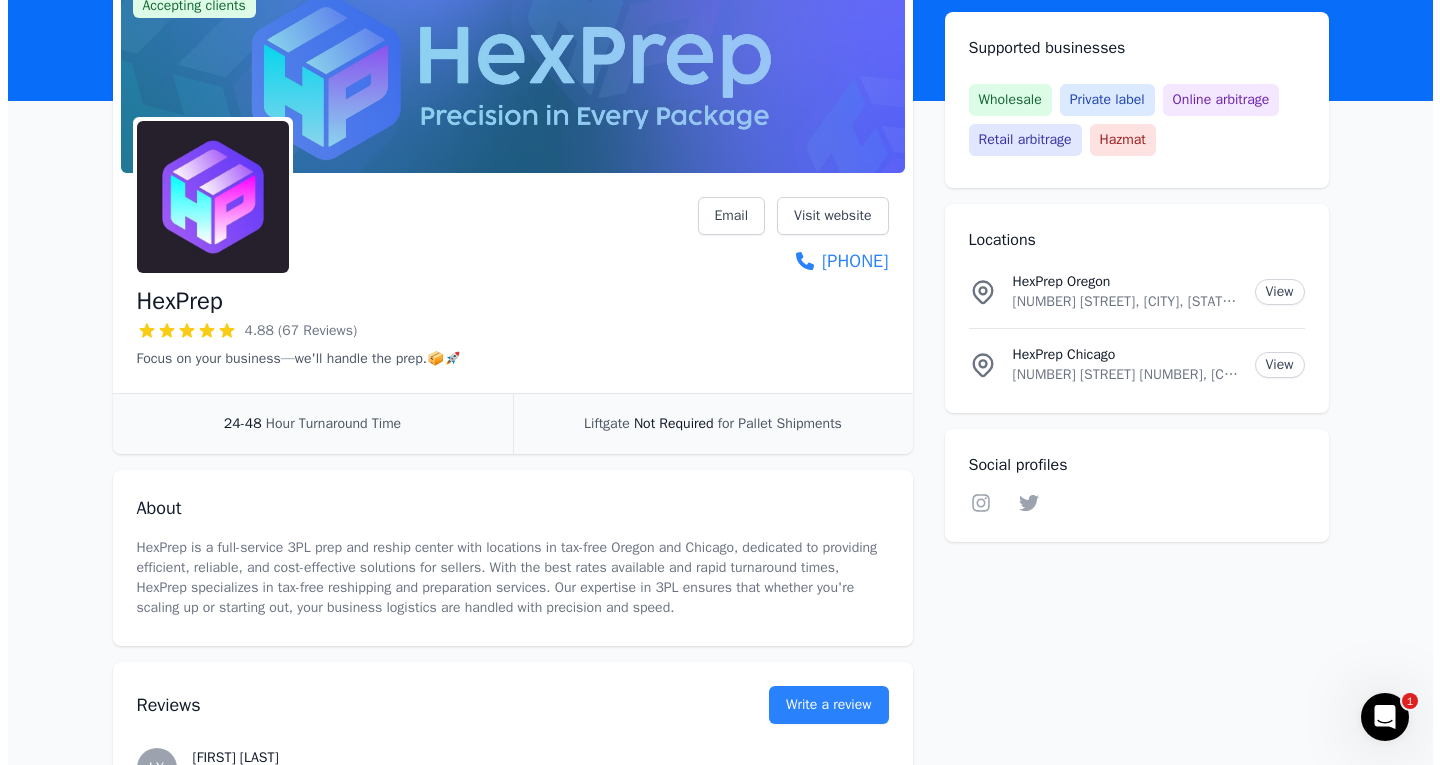 scroll, scrollTop: 0, scrollLeft: 0, axis: both 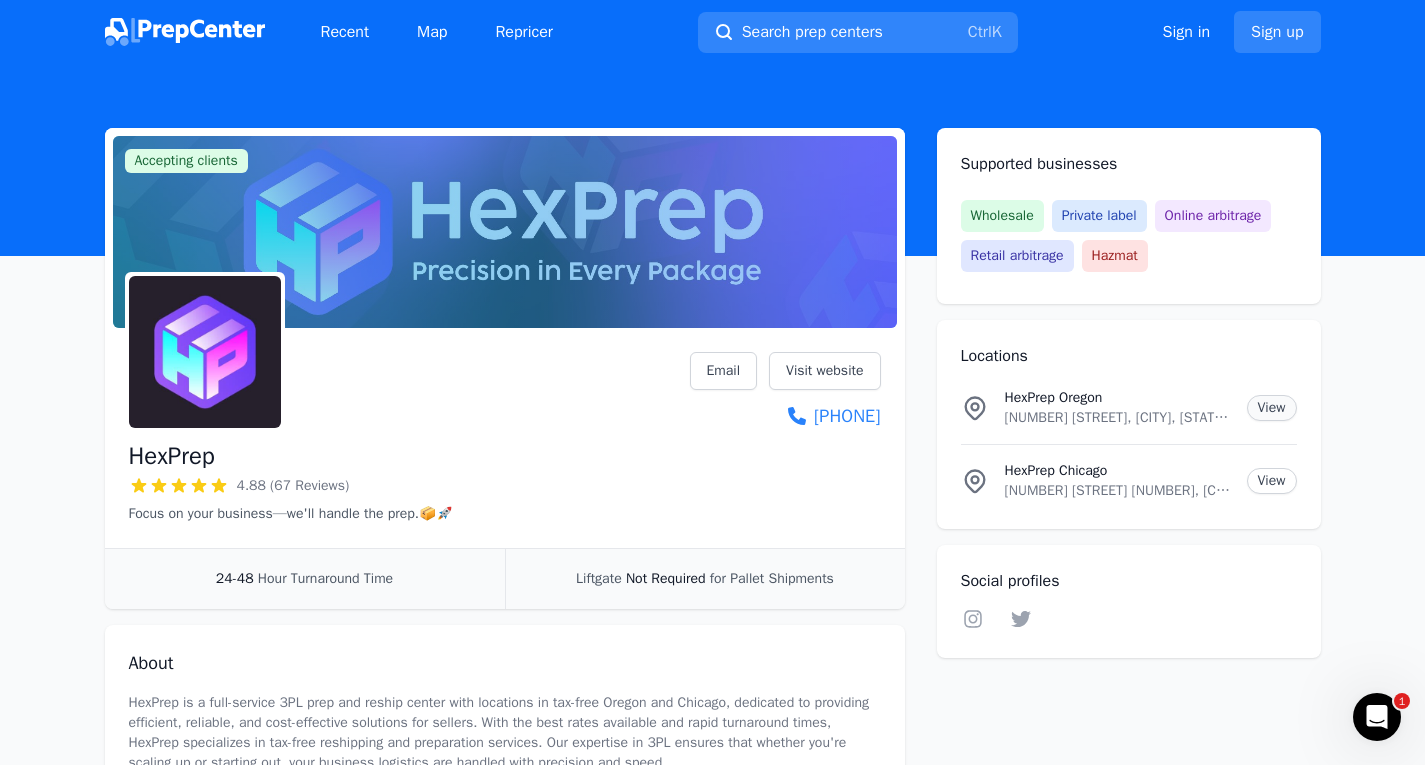 click on "View" at bounding box center (1272, 408) 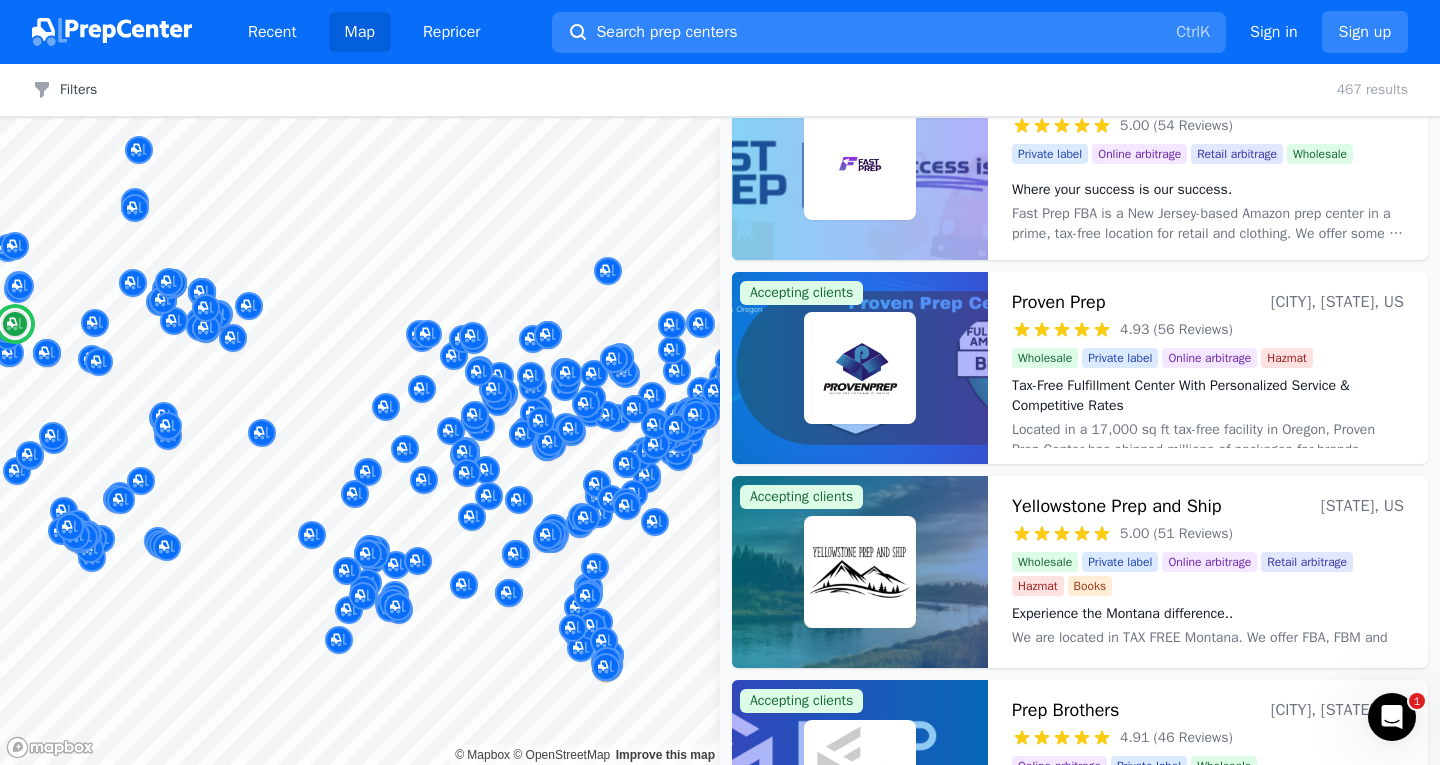 scroll, scrollTop: 880, scrollLeft: 0, axis: vertical 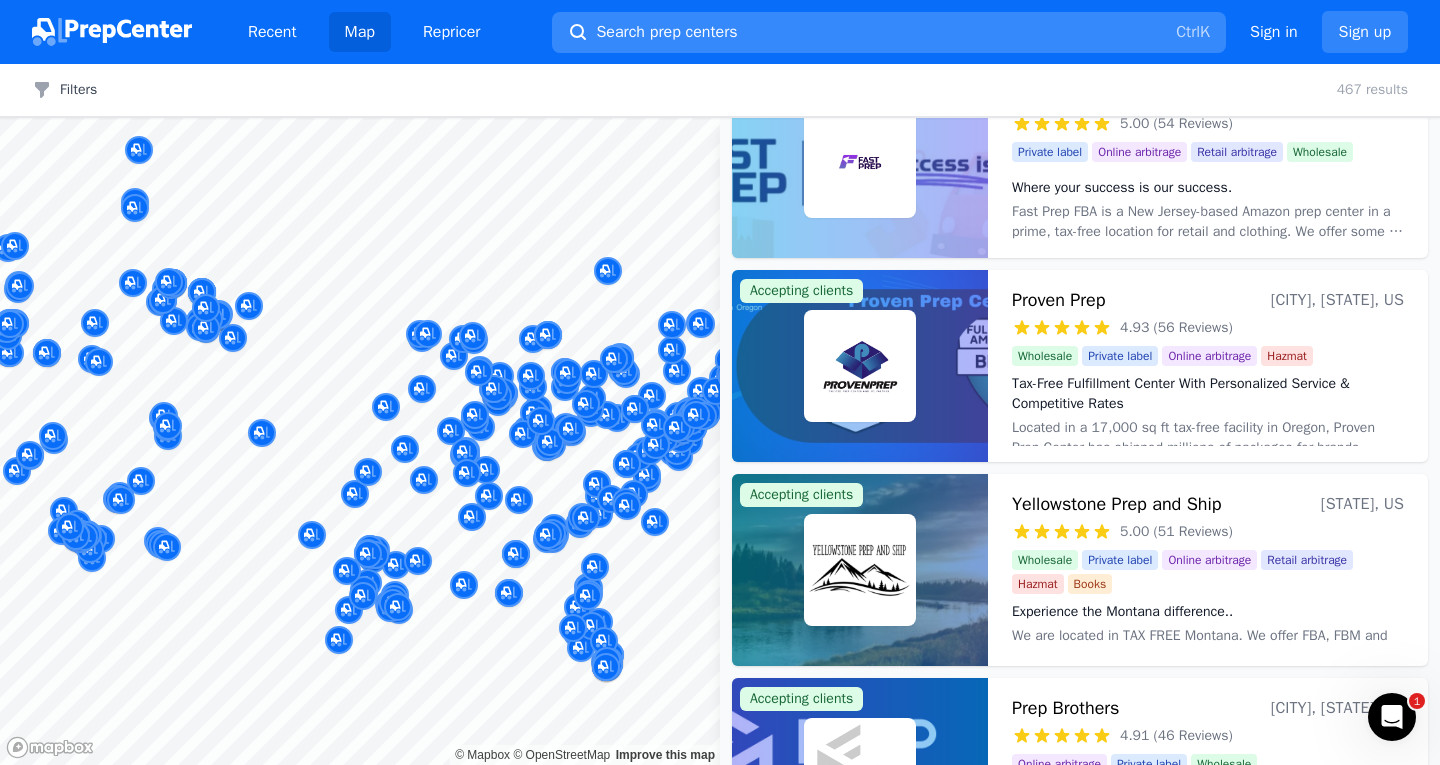 click on "Search prep centers Ctrl  K" at bounding box center [889, 32] 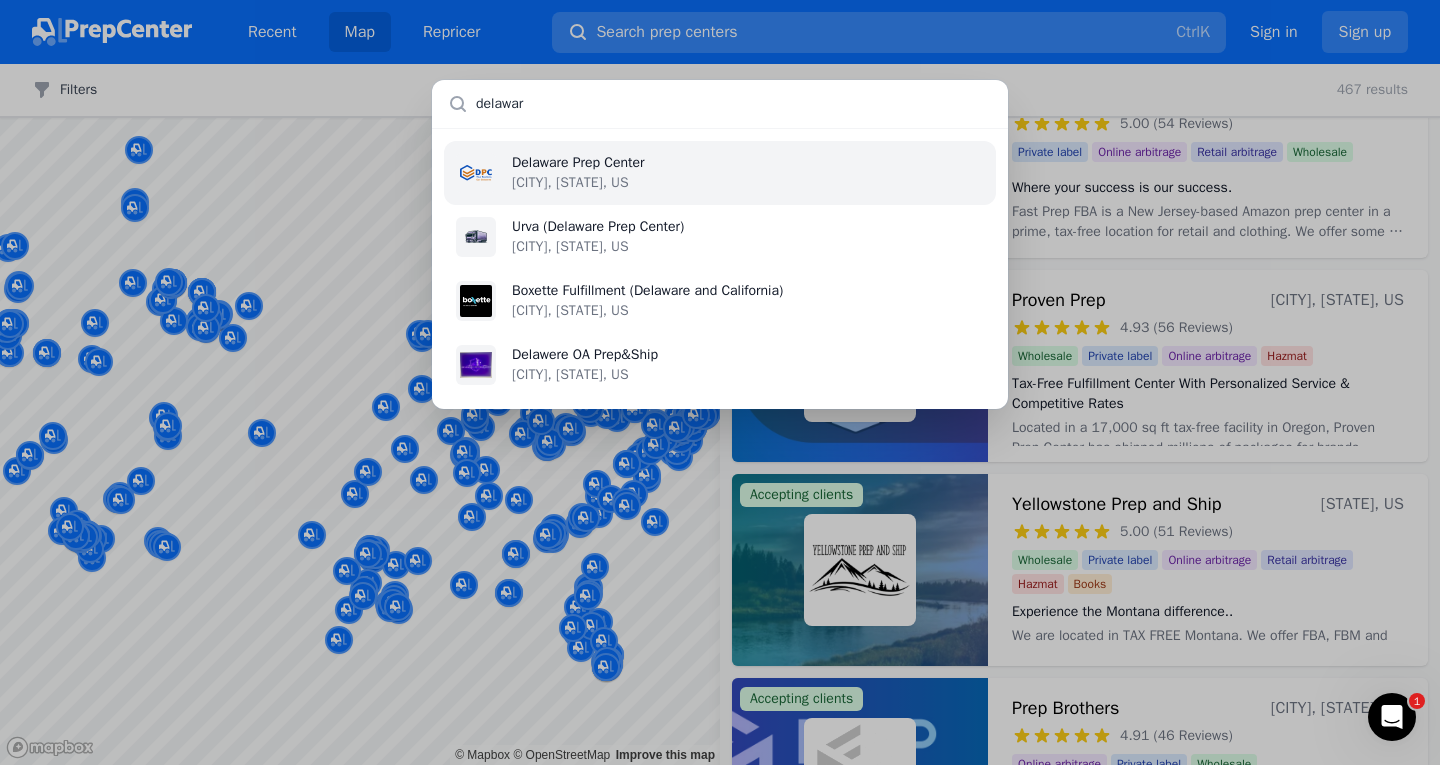 type on "delaware" 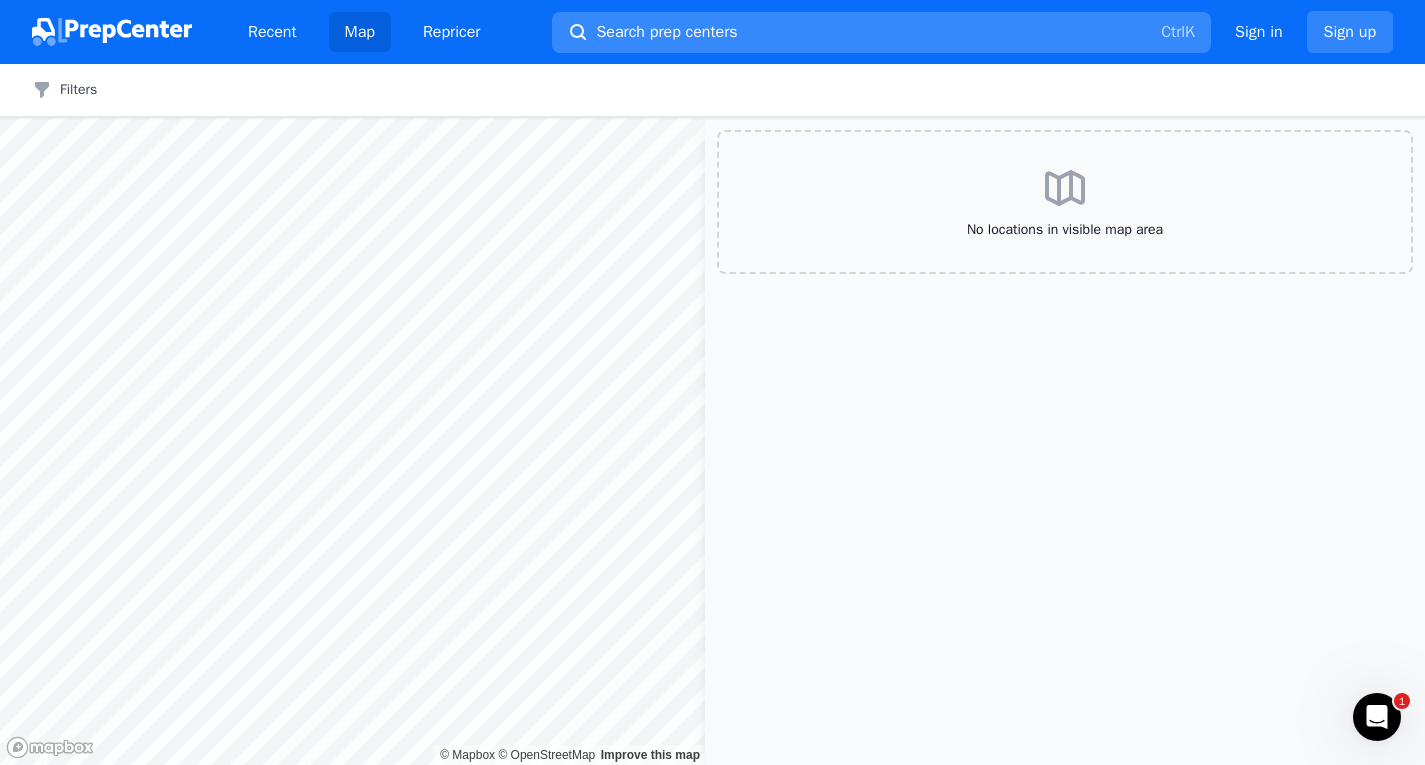 click on "Search prep centers" at bounding box center (666, 32) 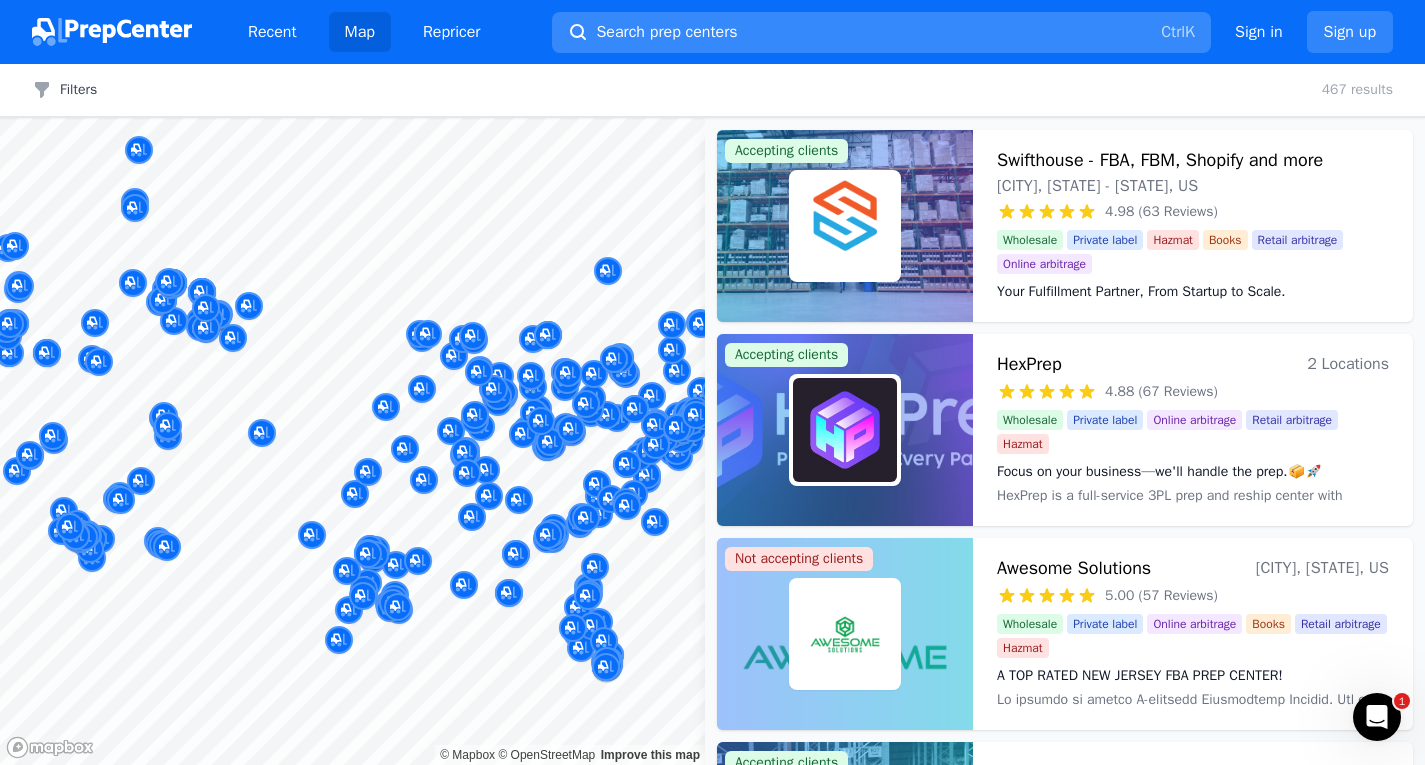 click at bounding box center (712, 382) 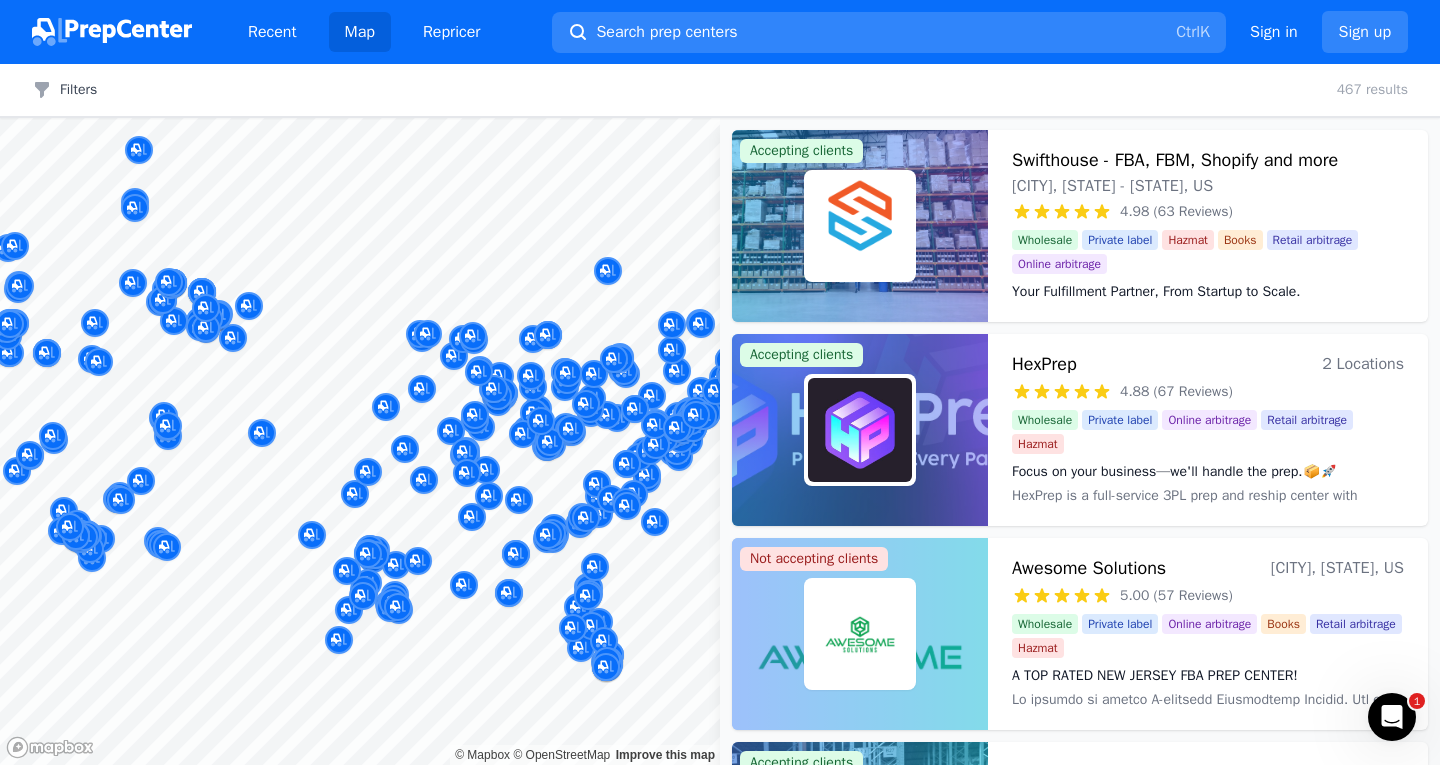 drag, startPoint x: 605, startPoint y: 316, endPoint x: 434, endPoint y: 283, distance: 174.1551 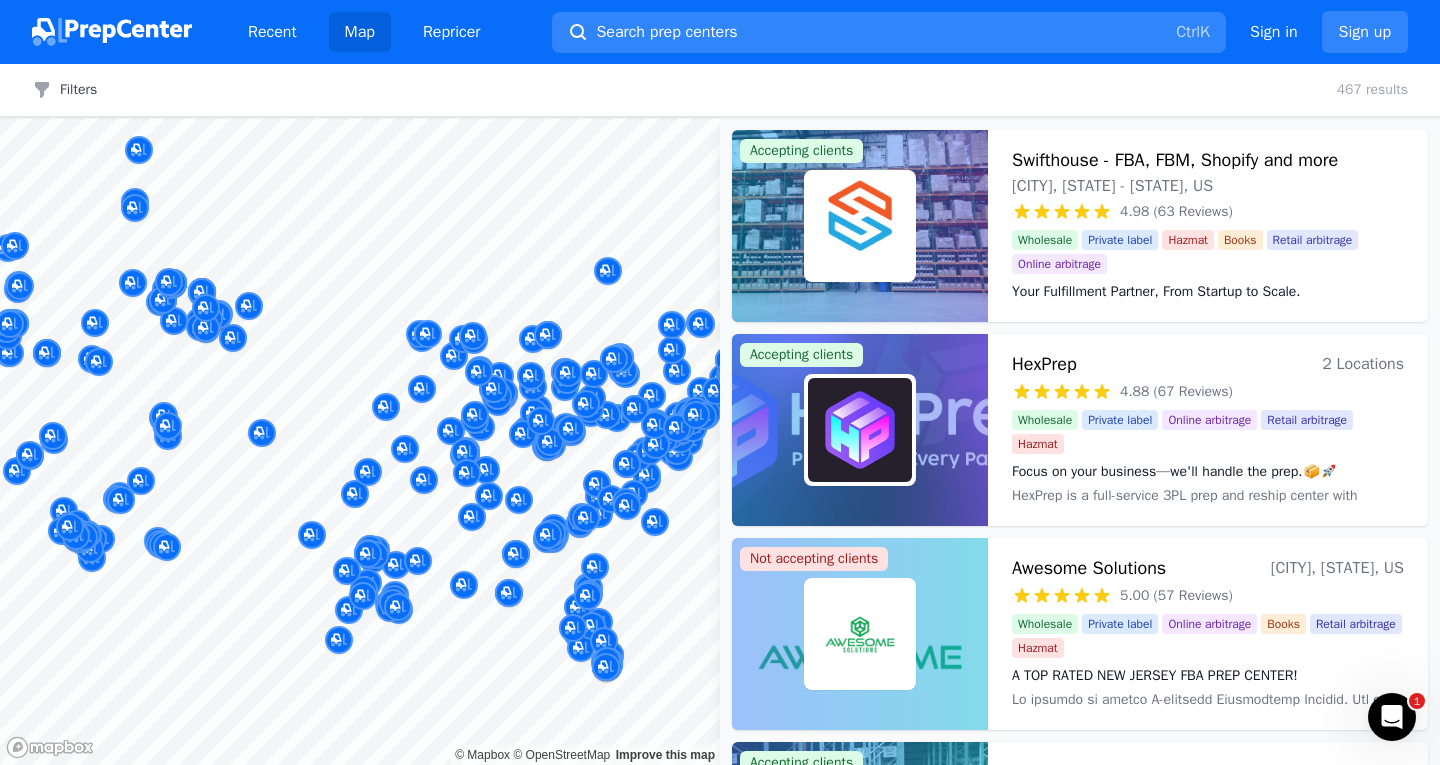 click at bounding box center [720, 382] 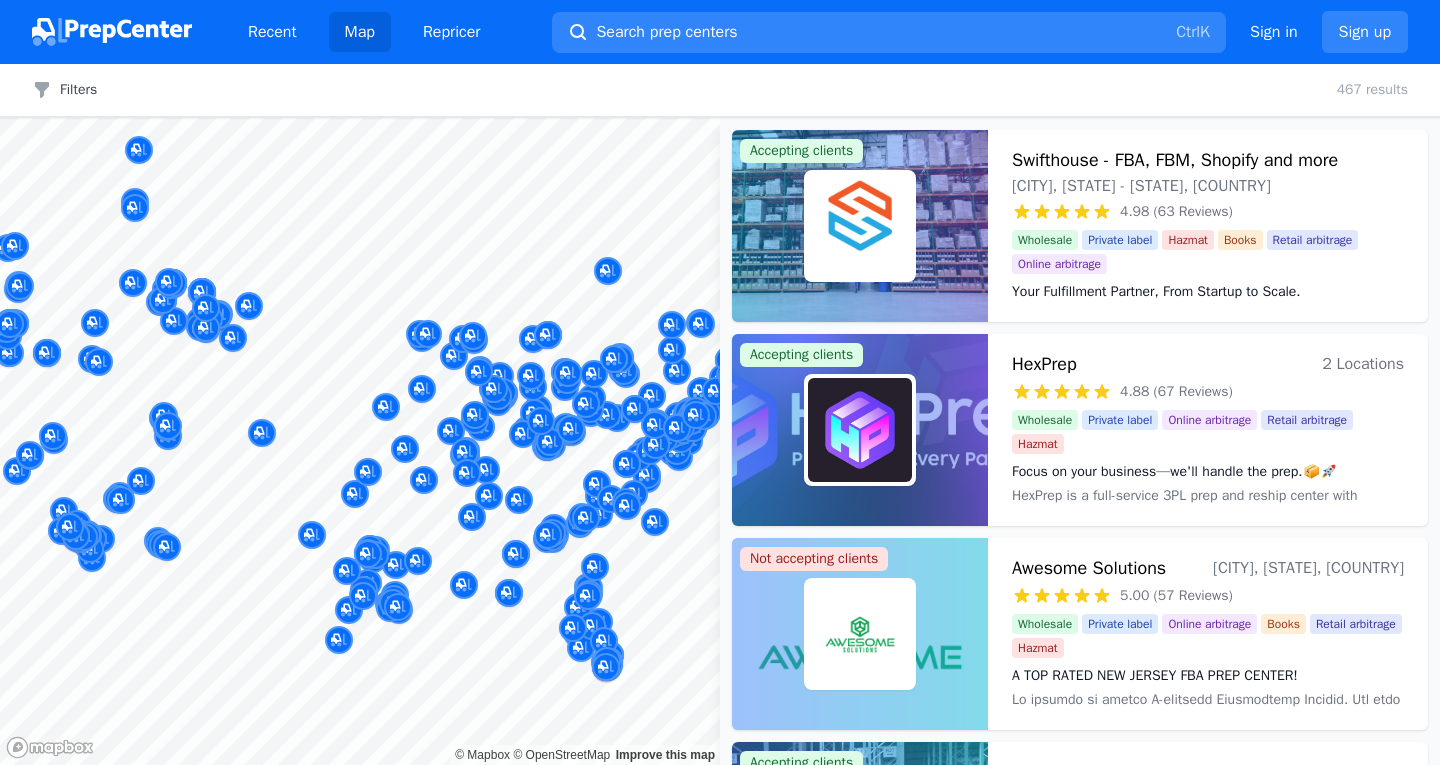 scroll, scrollTop: 0, scrollLeft: 0, axis: both 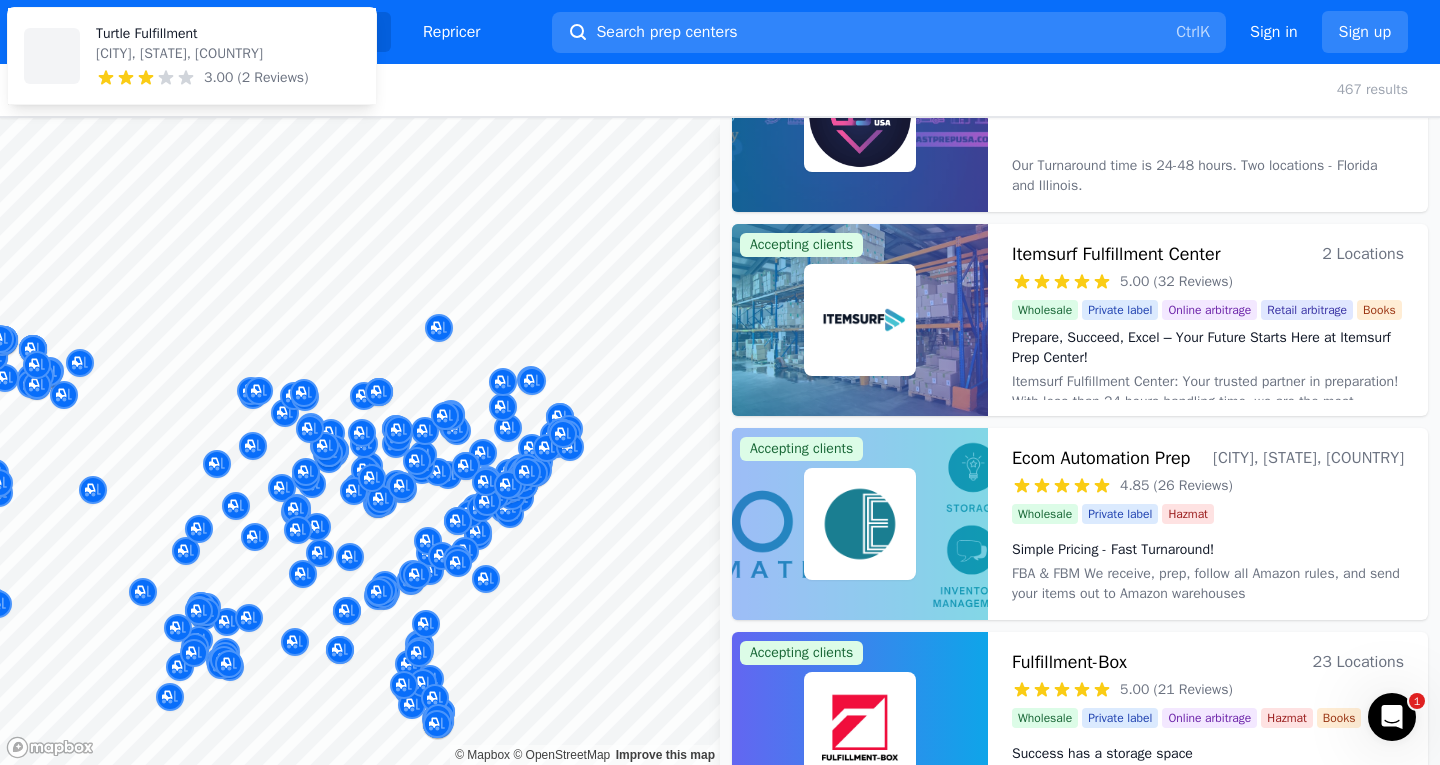 click on "Prep & Ship [CITY], [STATE], [COUNTRY] 5.00 (1 Review)" at bounding box center (627, 431) 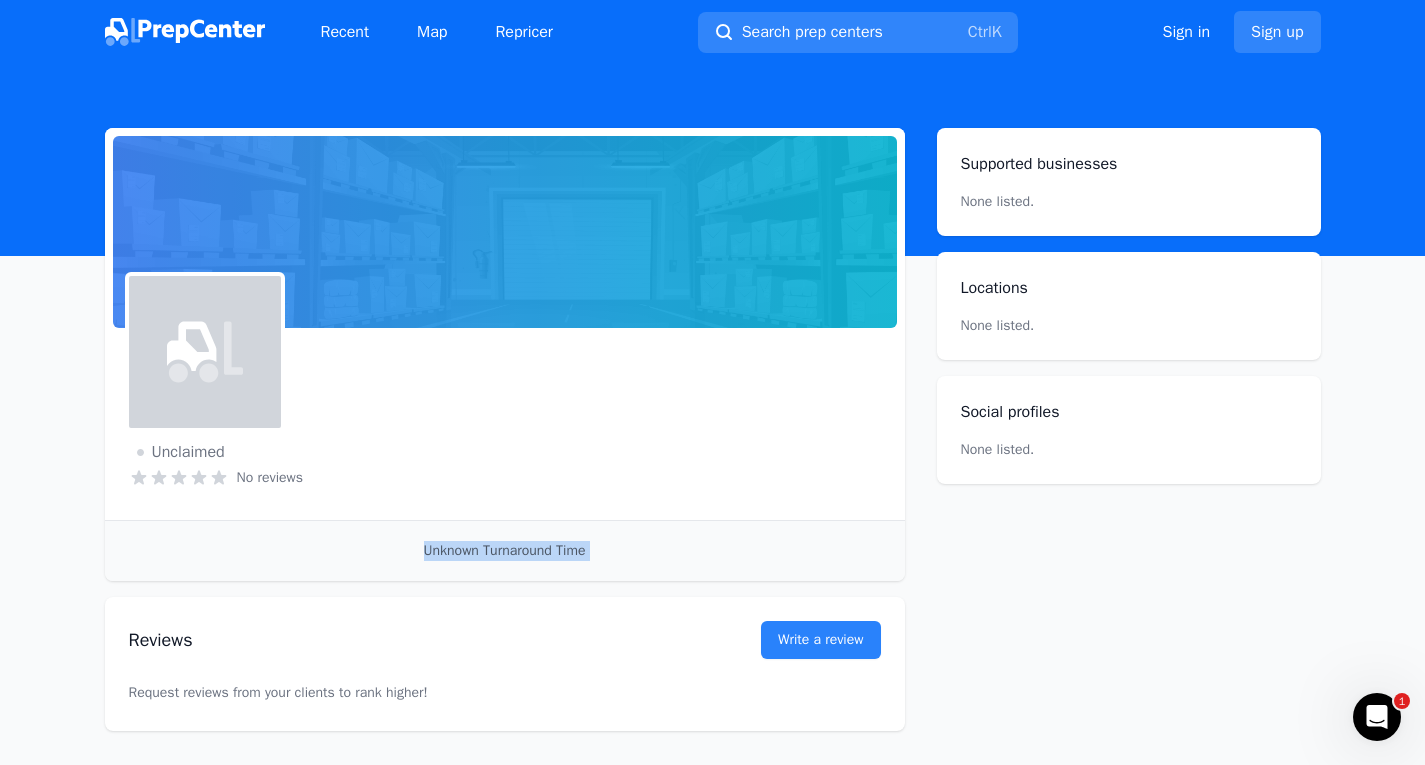 click on "Unclaimed No reviews Email Visit website" at bounding box center (505, 424) 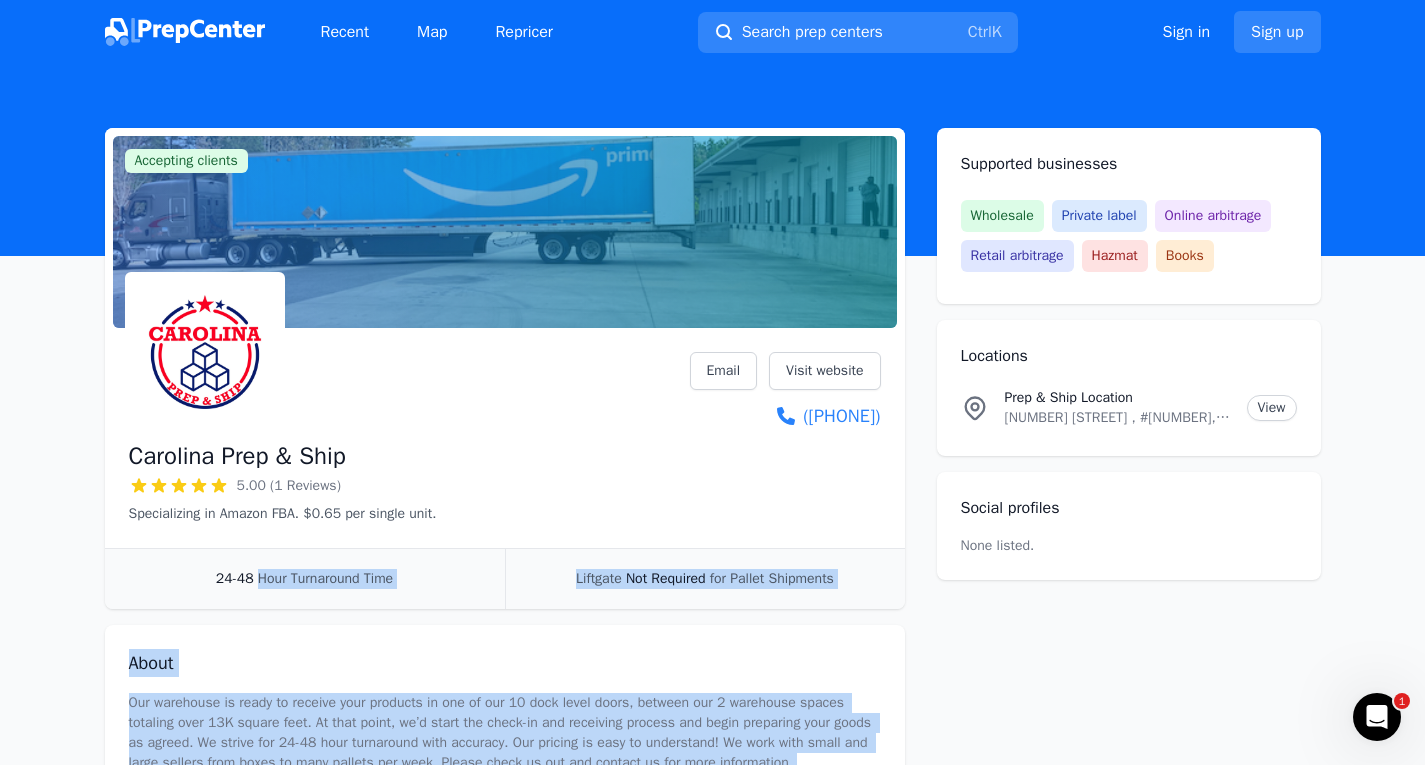 click at bounding box center [185, 32] 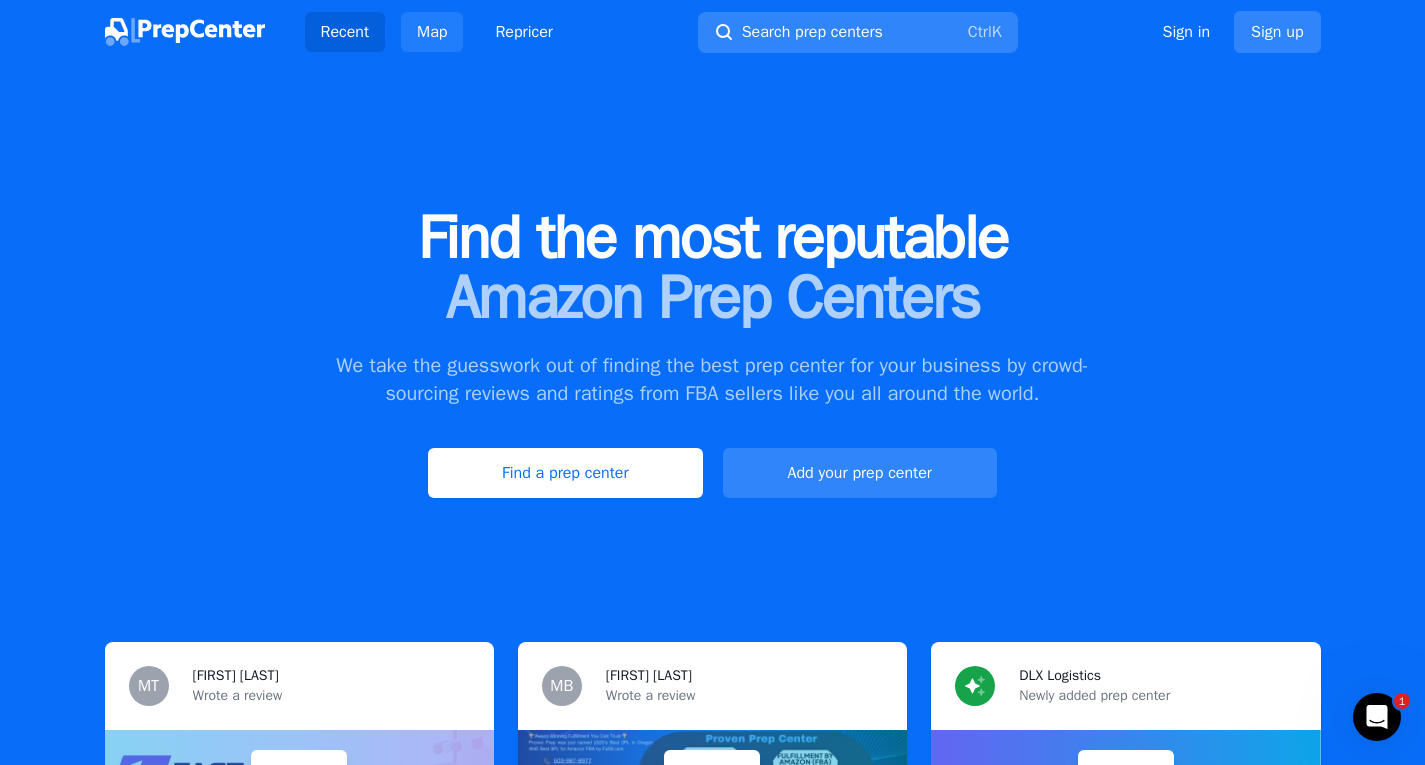 click on "Map" at bounding box center (432, 32) 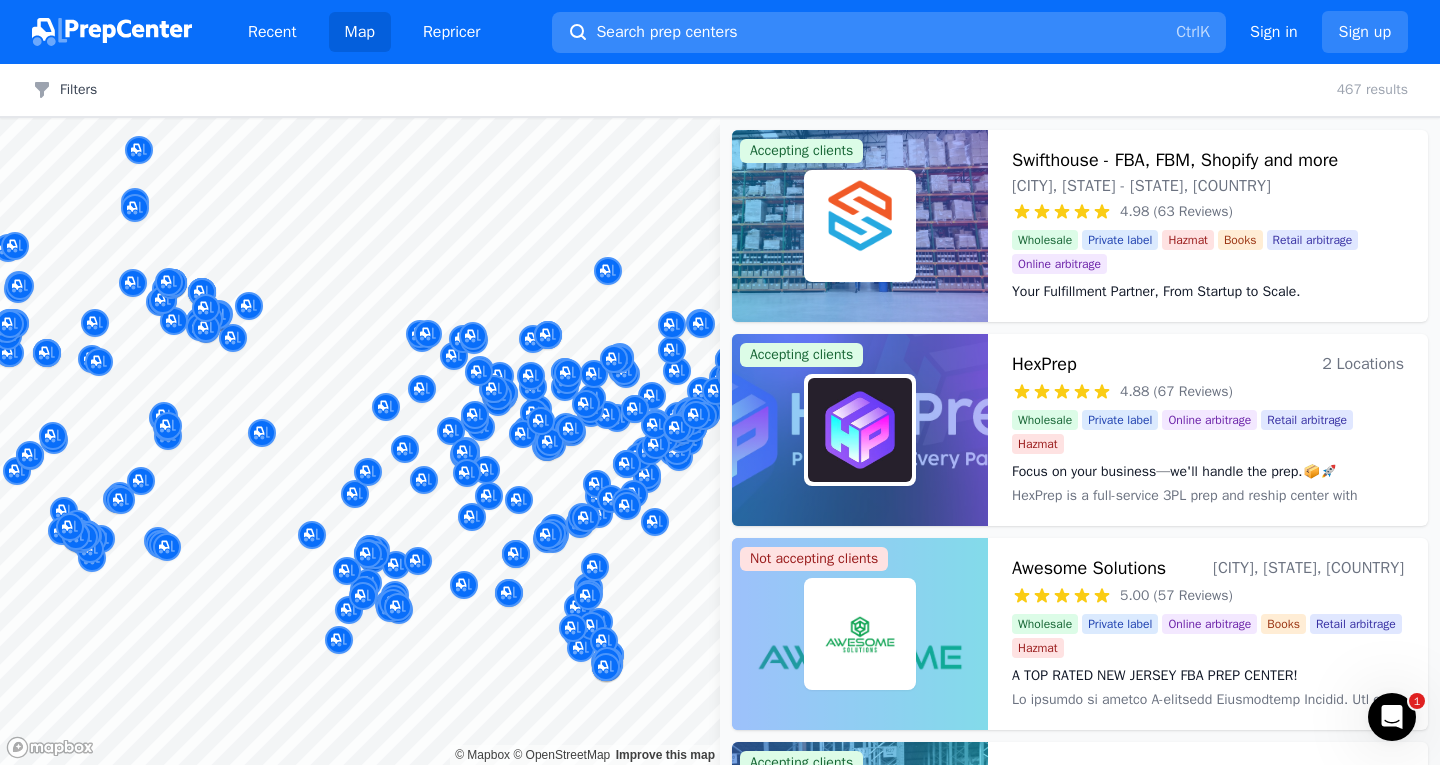 click on "Search prep centers" at bounding box center [666, 32] 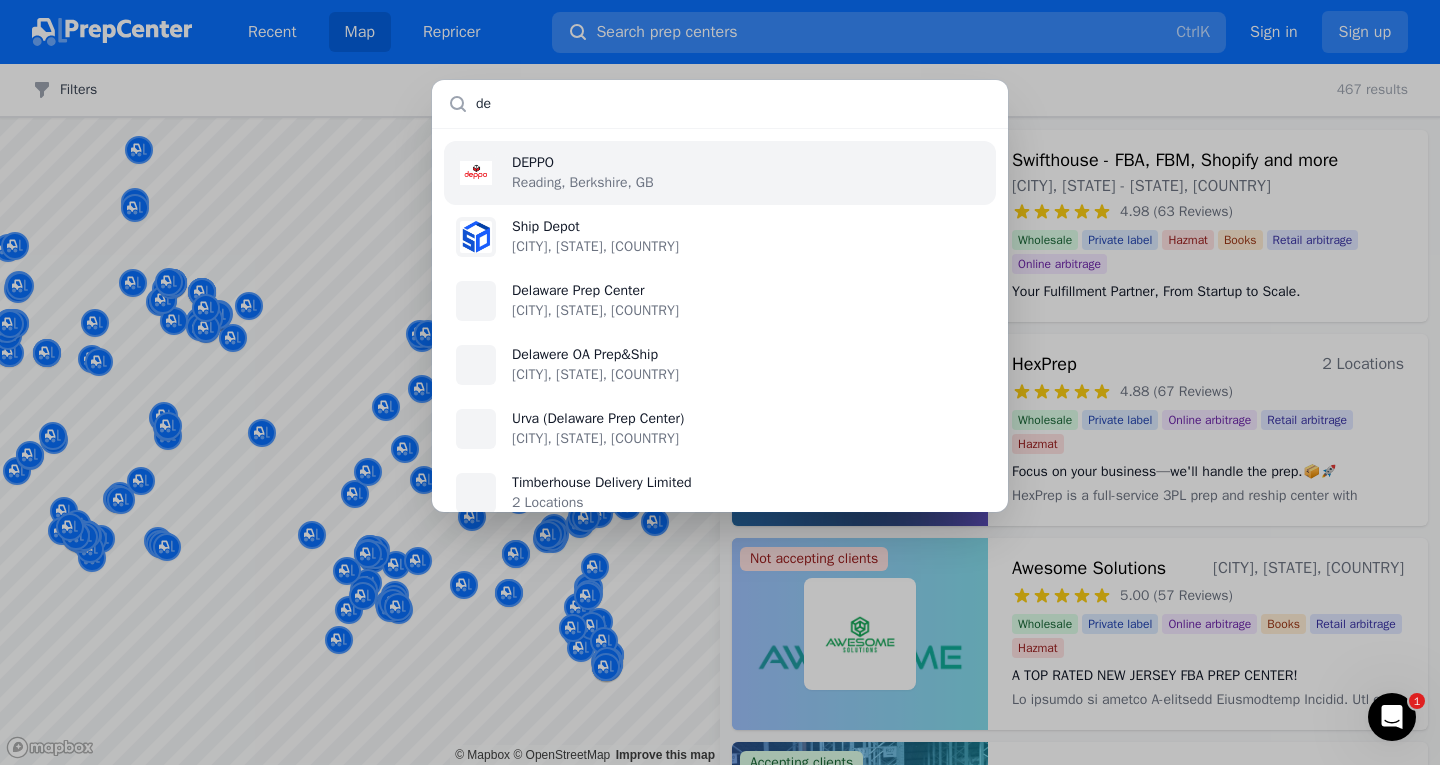 type on "d" 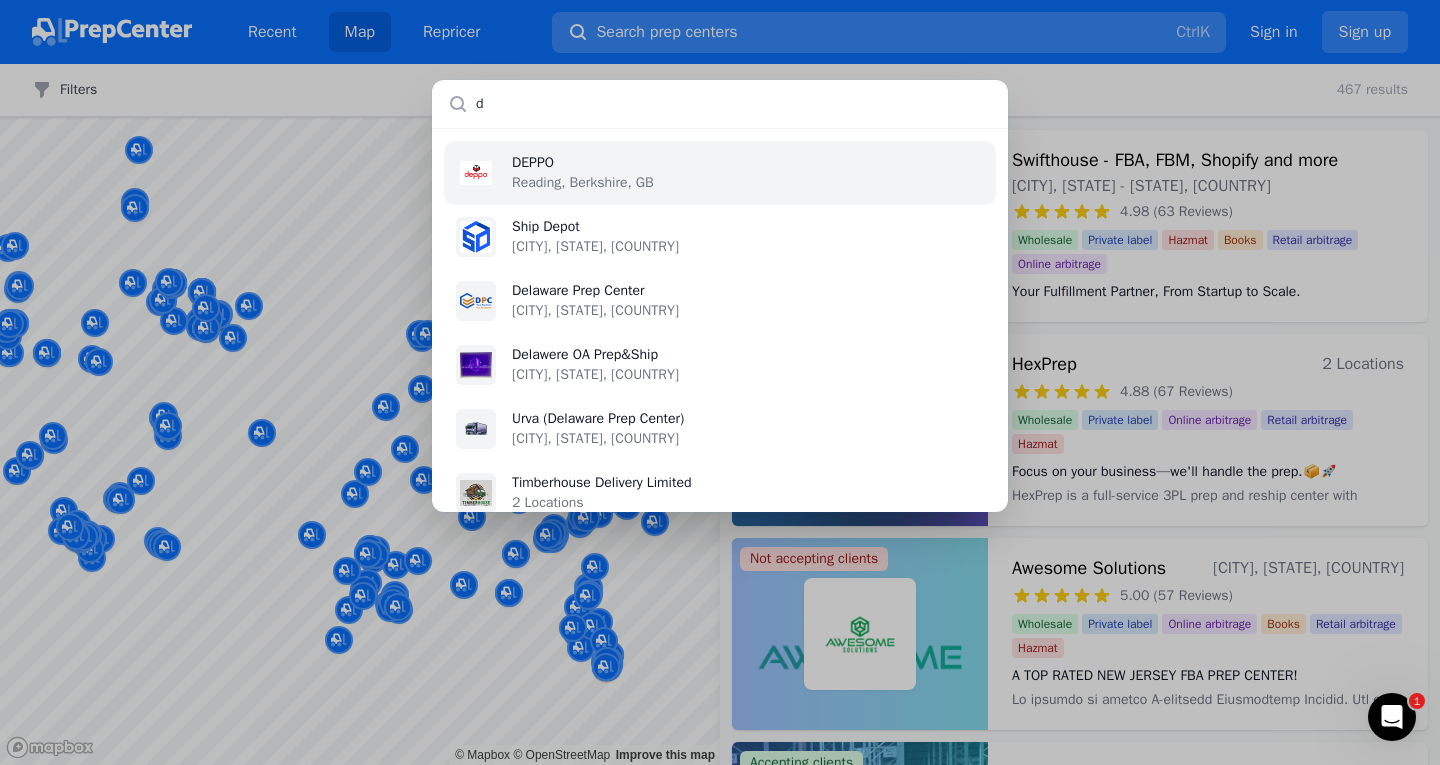 type 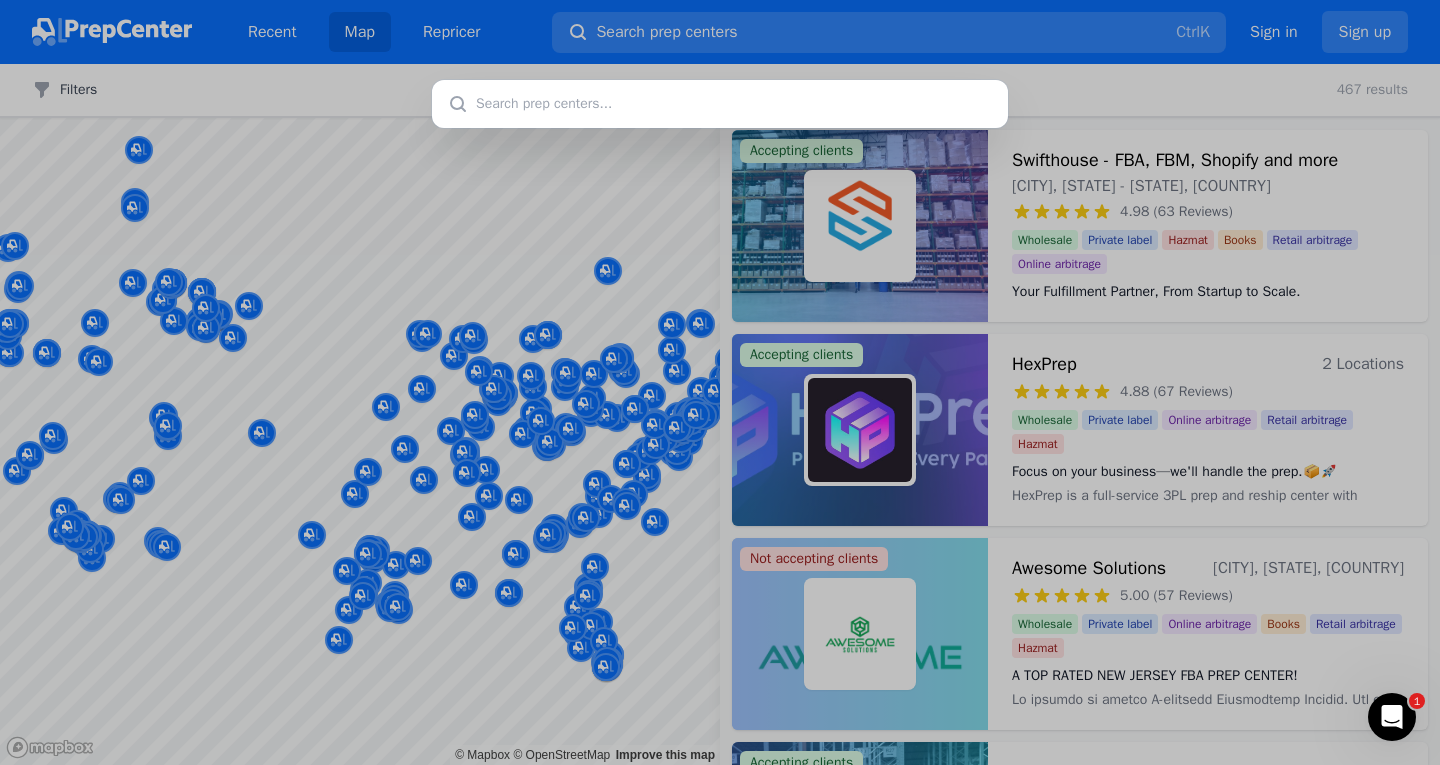 click at bounding box center [720, 382] 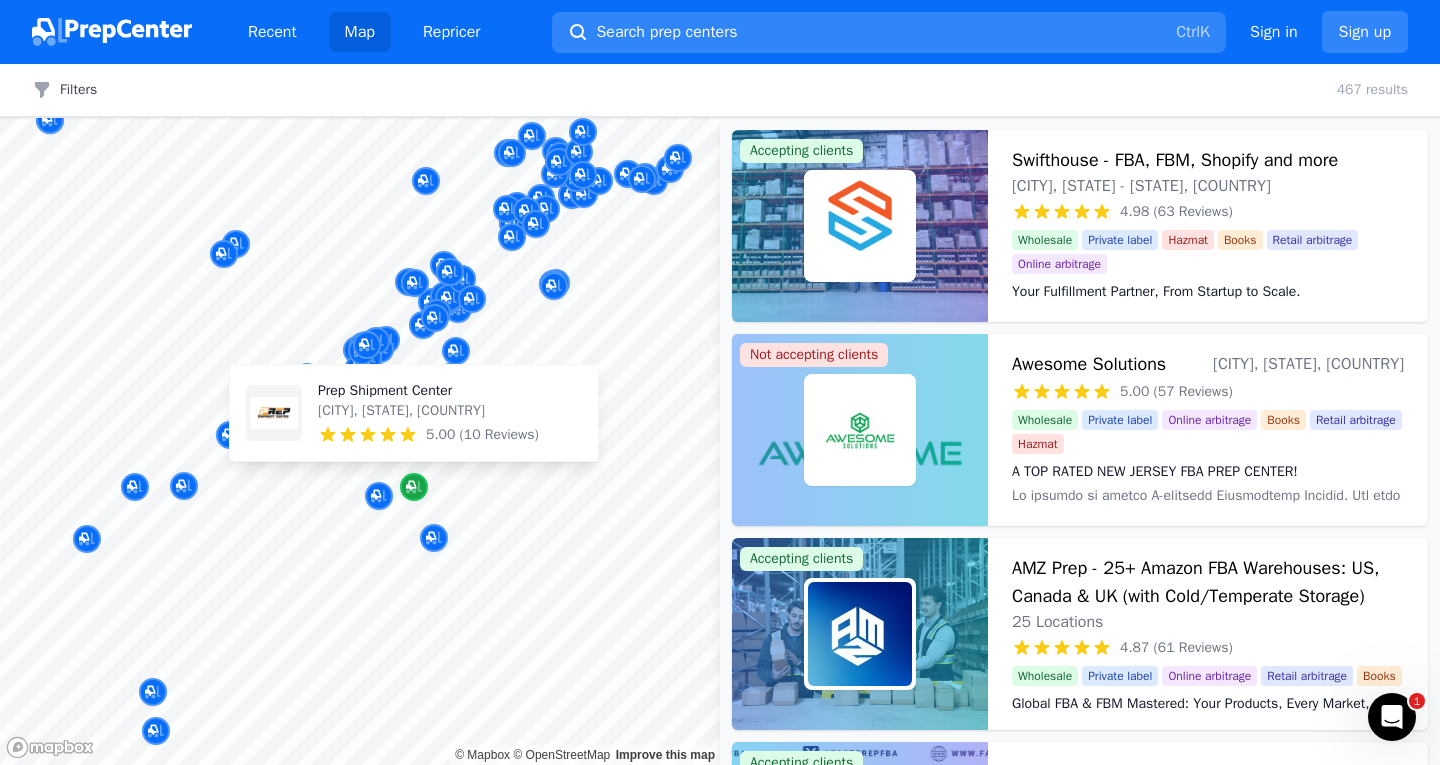 click 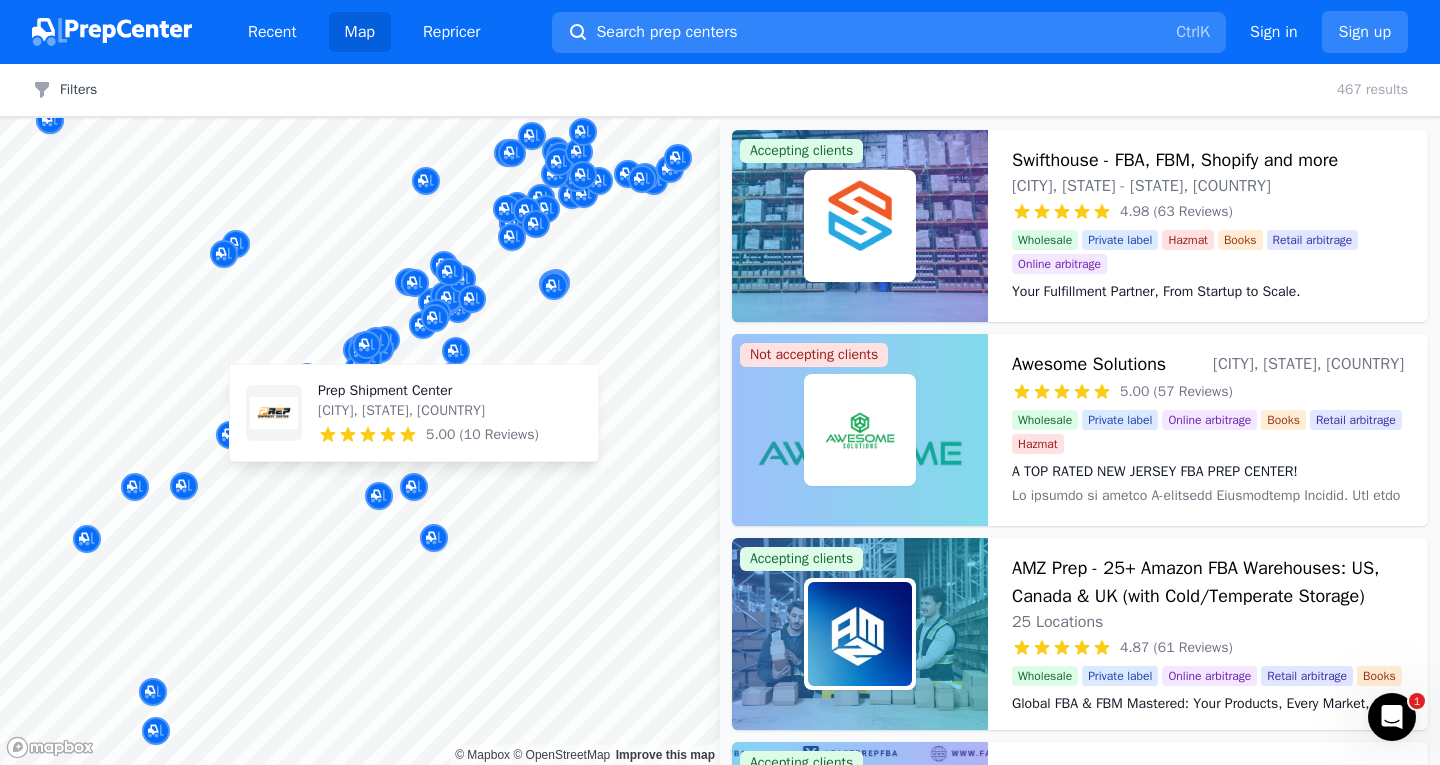 click on "[CITY], [STATE], [COUNTRY]" at bounding box center (428, 411) 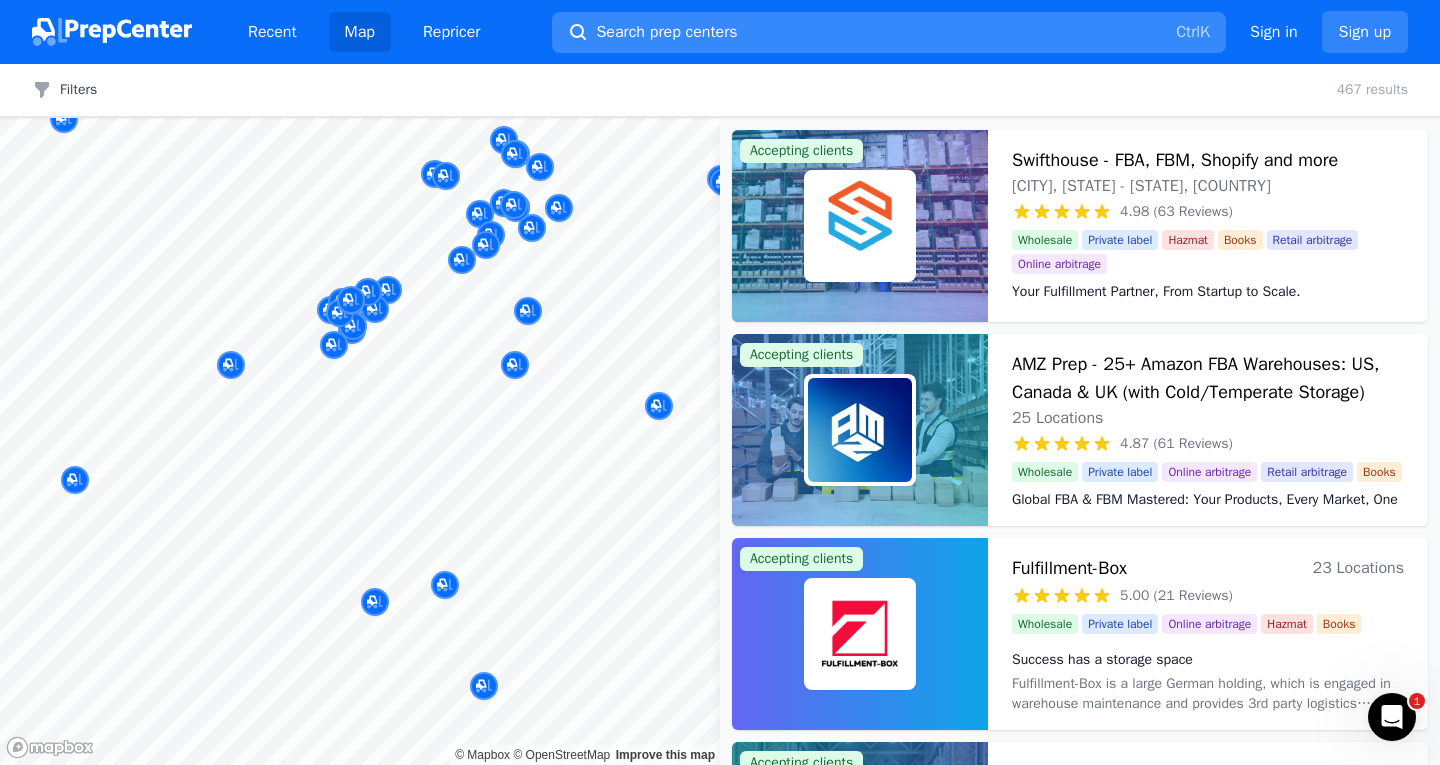 drag, startPoint x: 381, startPoint y: 370, endPoint x: 698, endPoint y: 24, distance: 469.26007 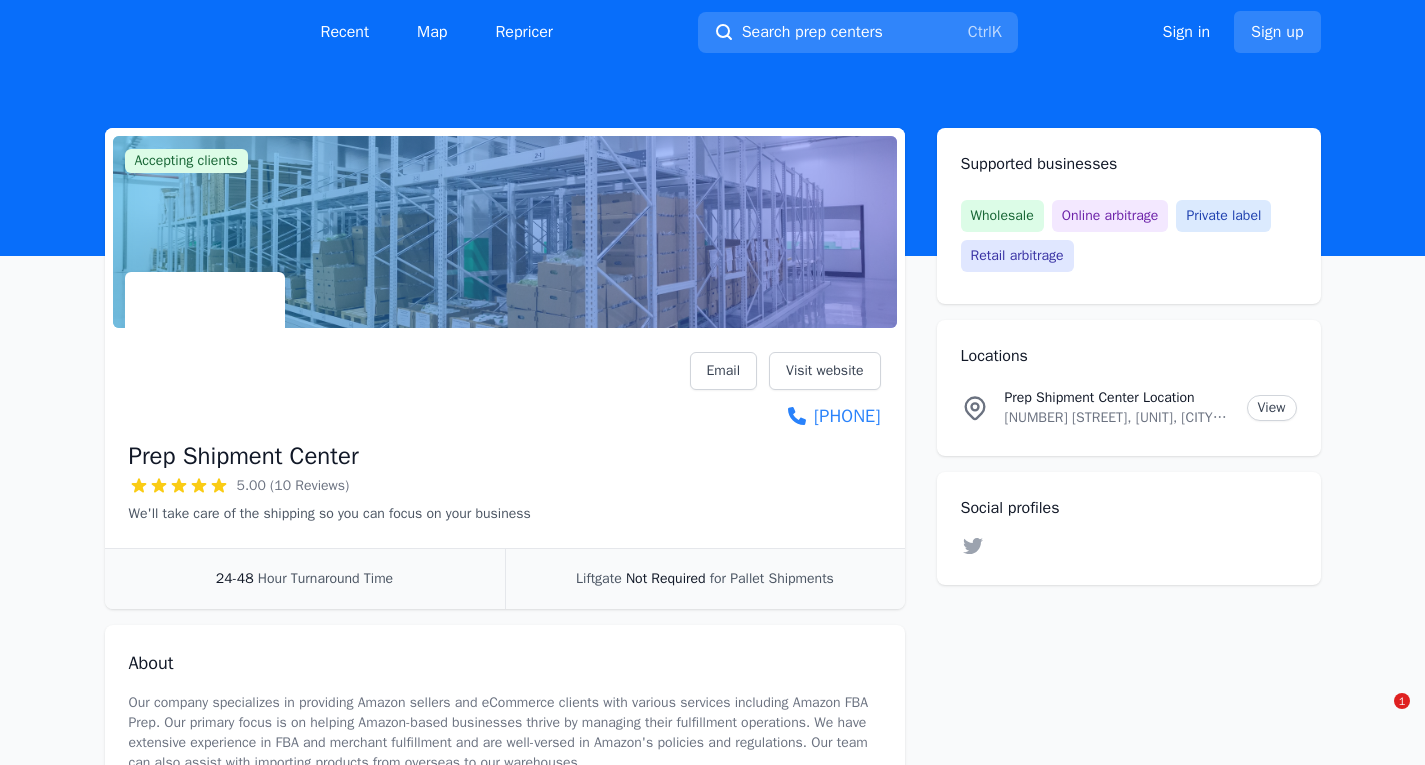 scroll, scrollTop: 0, scrollLeft: 0, axis: both 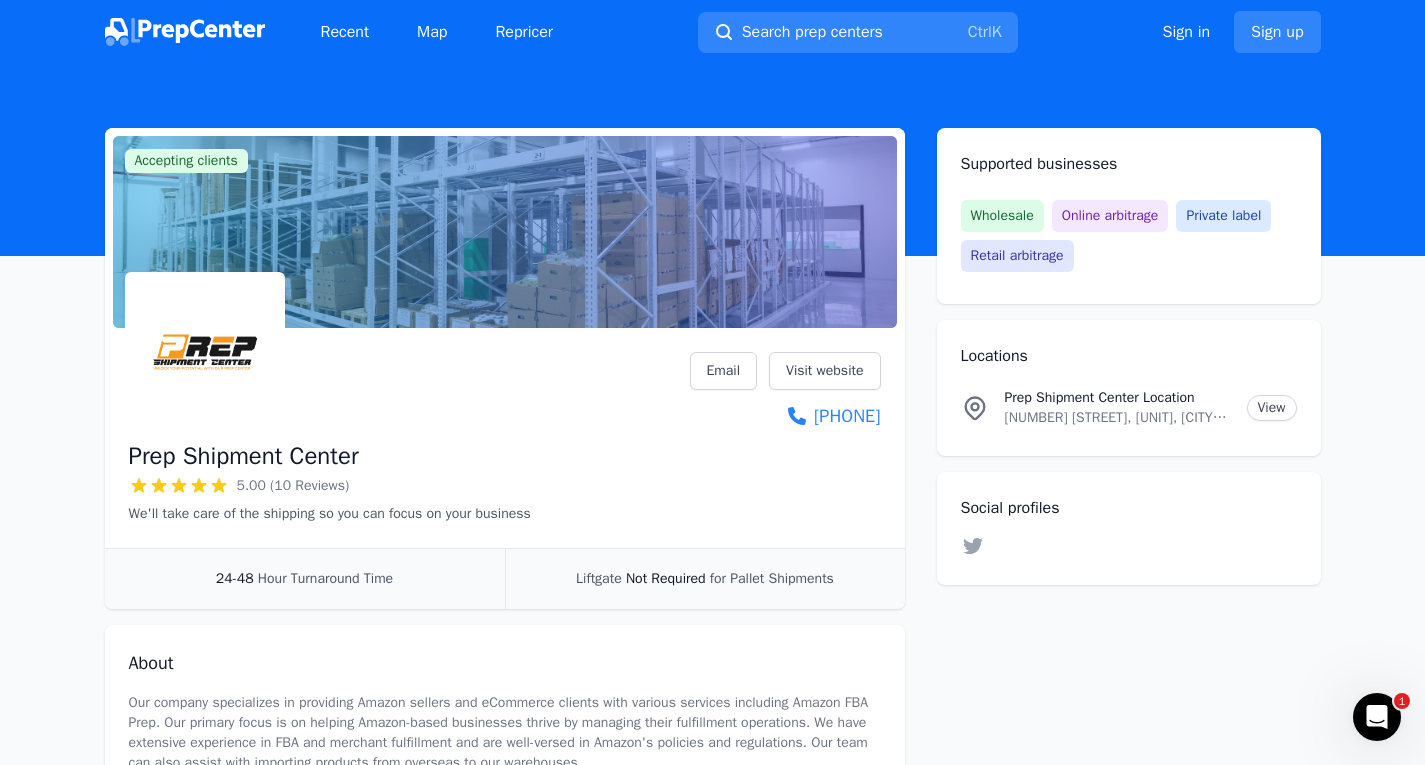 click on "Prep Shipment Center" at bounding box center (244, 456) 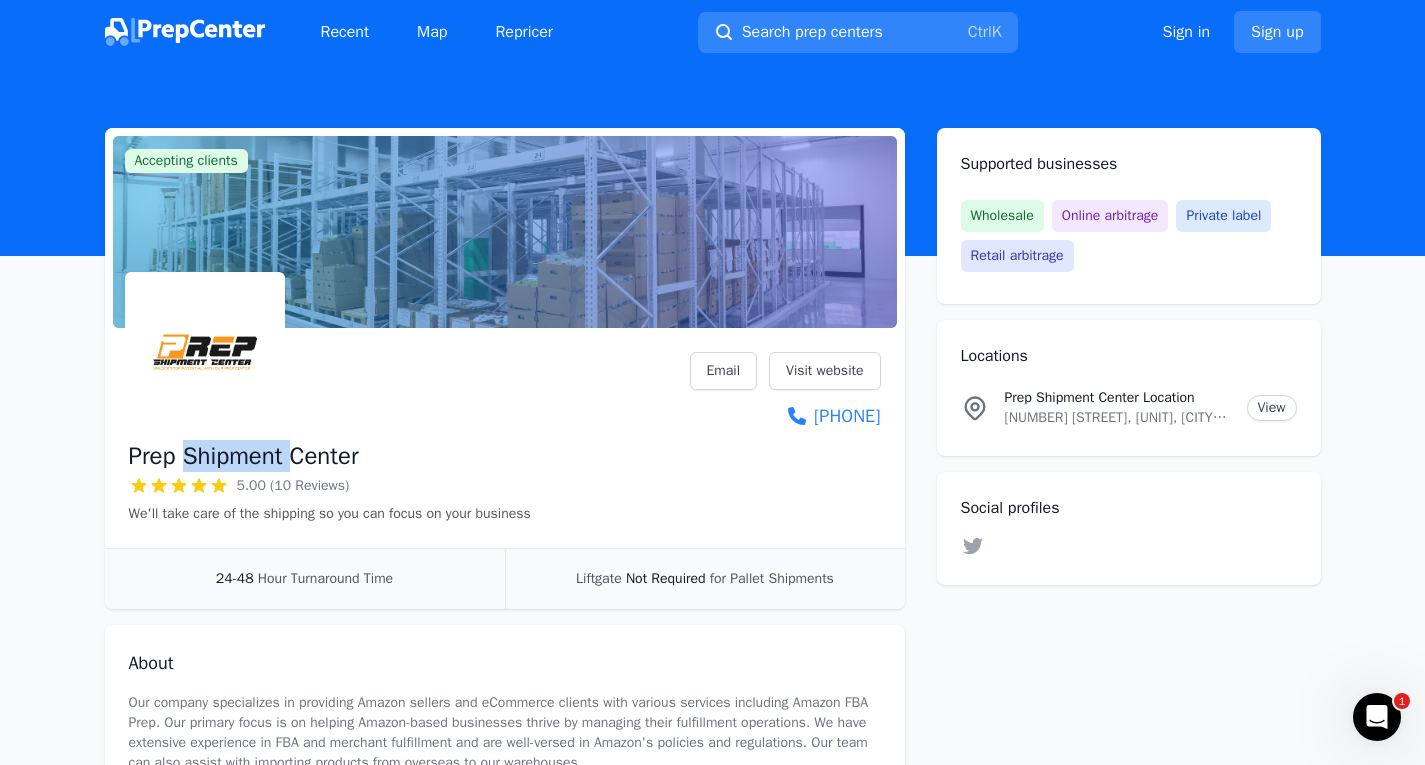 click on "Prep Shipment Center" at bounding box center (244, 456) 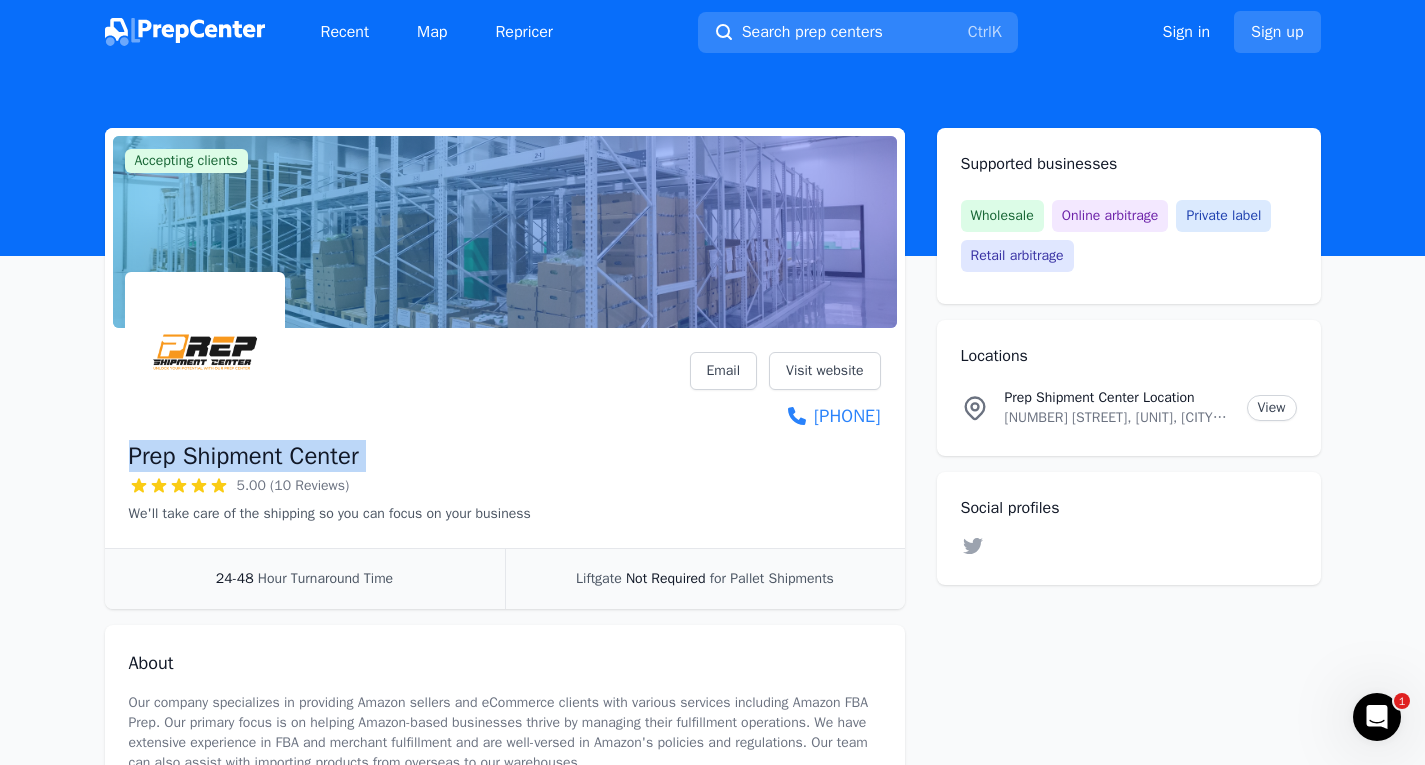 click on "Prep Shipment Center" at bounding box center (244, 456) 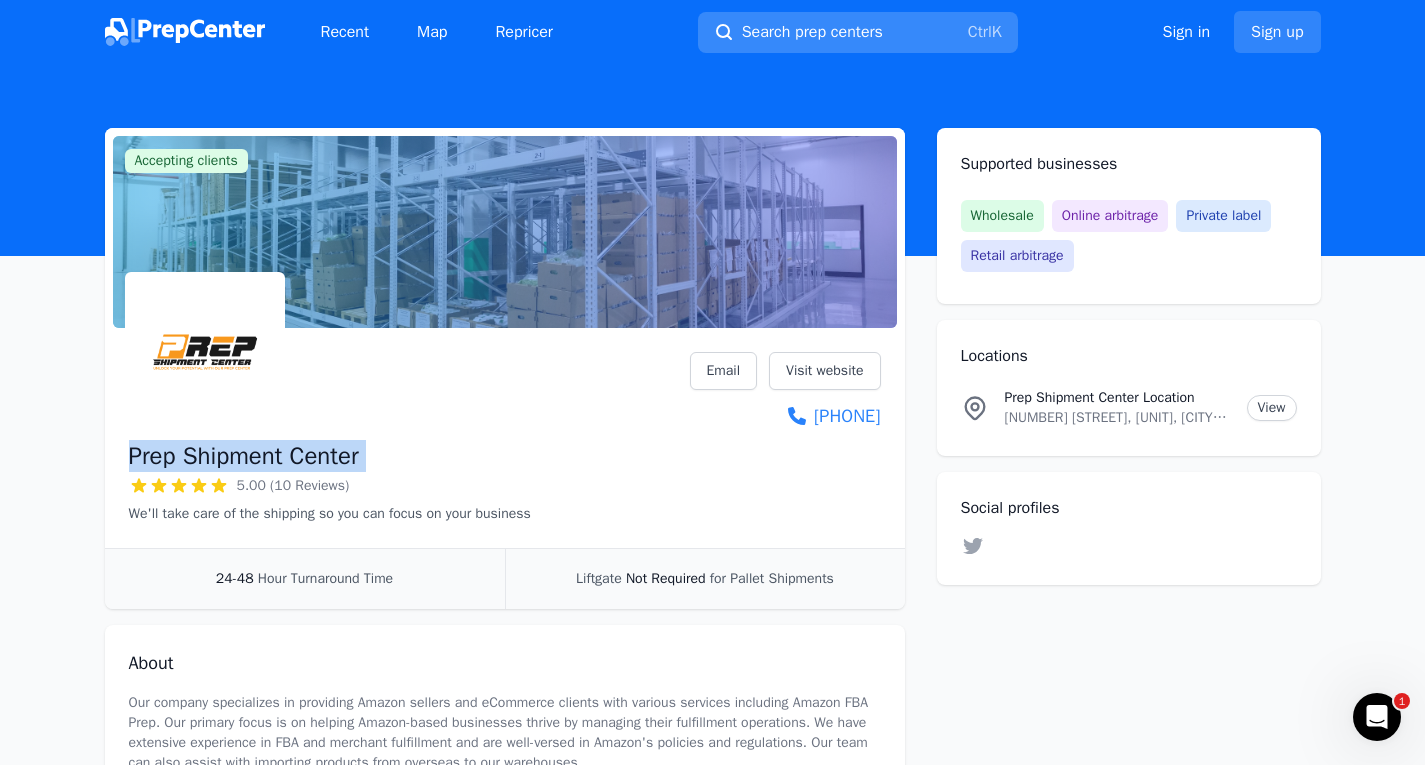 copy on "Prep Shipment Center" 